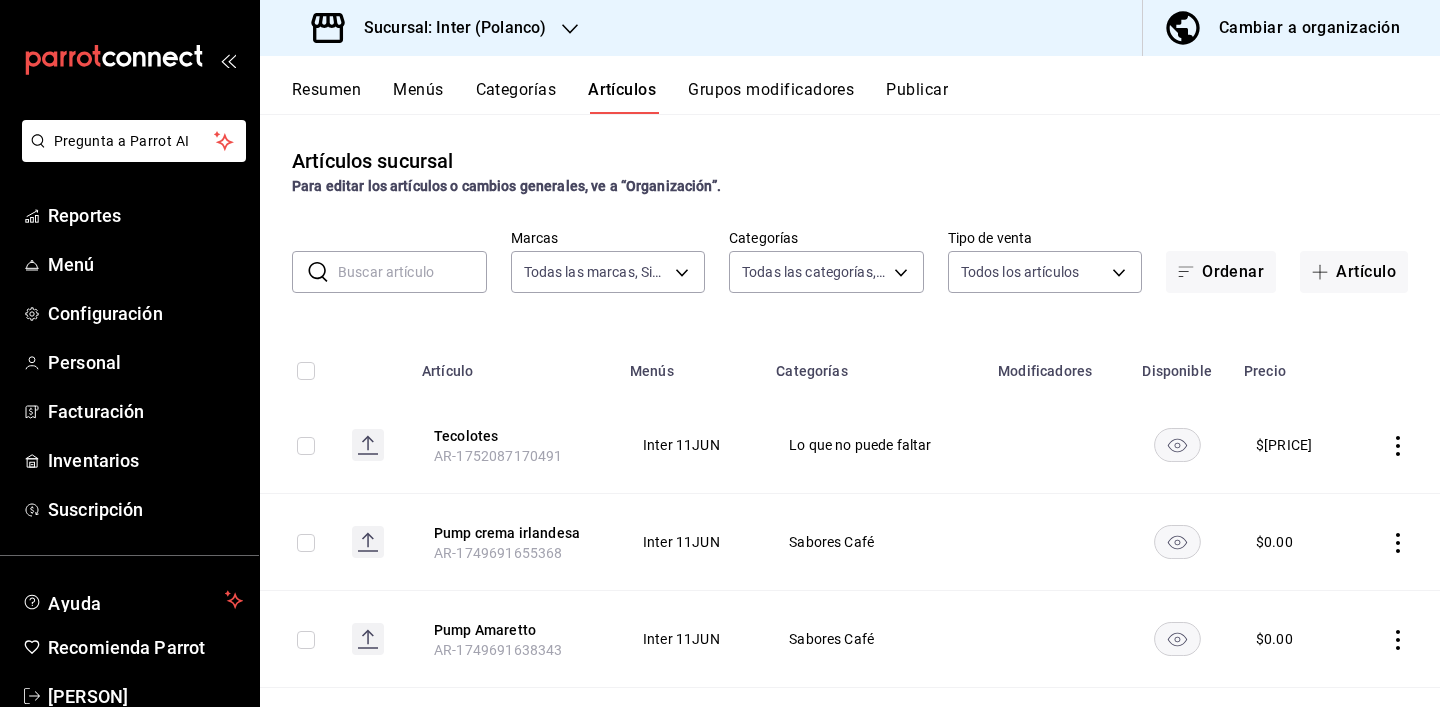 scroll, scrollTop: 0, scrollLeft: 0, axis: both 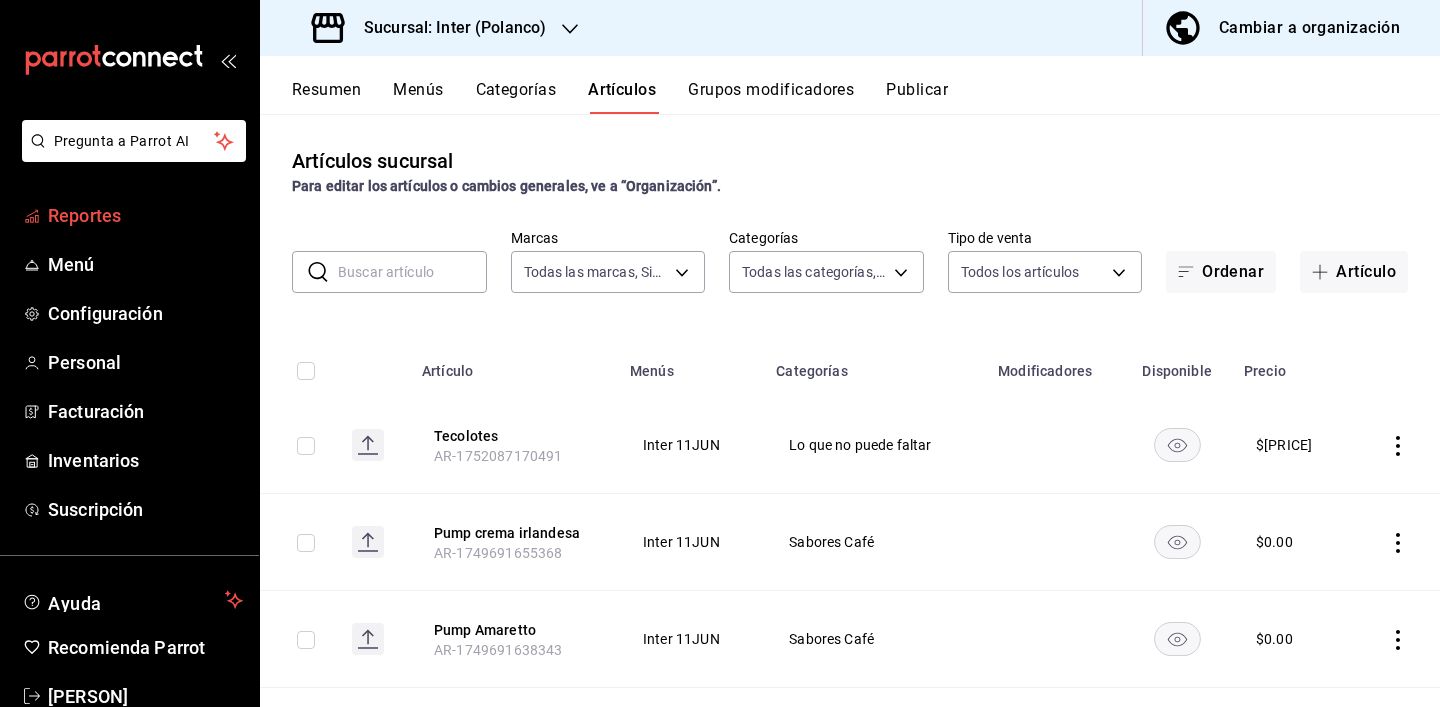 click on "Reportes" at bounding box center [145, 215] 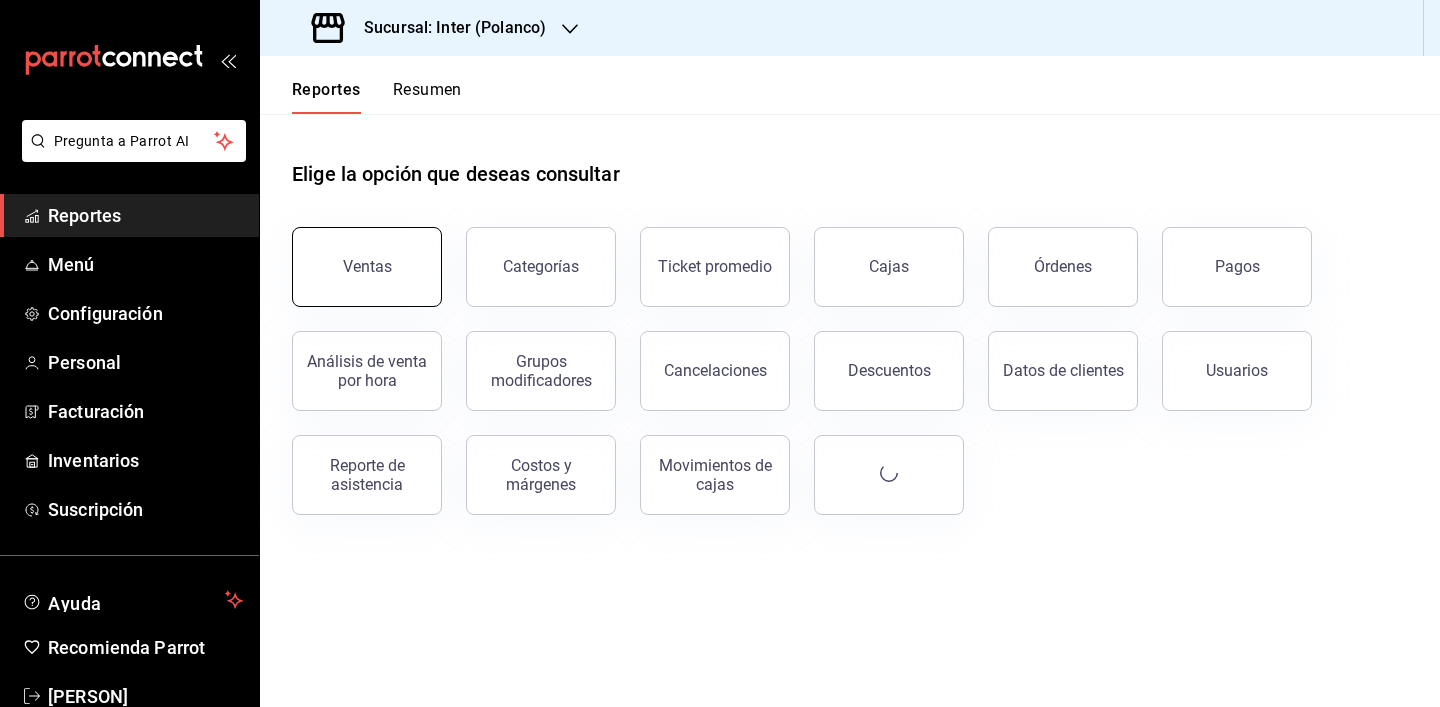 click on "Ventas" at bounding box center (367, 267) 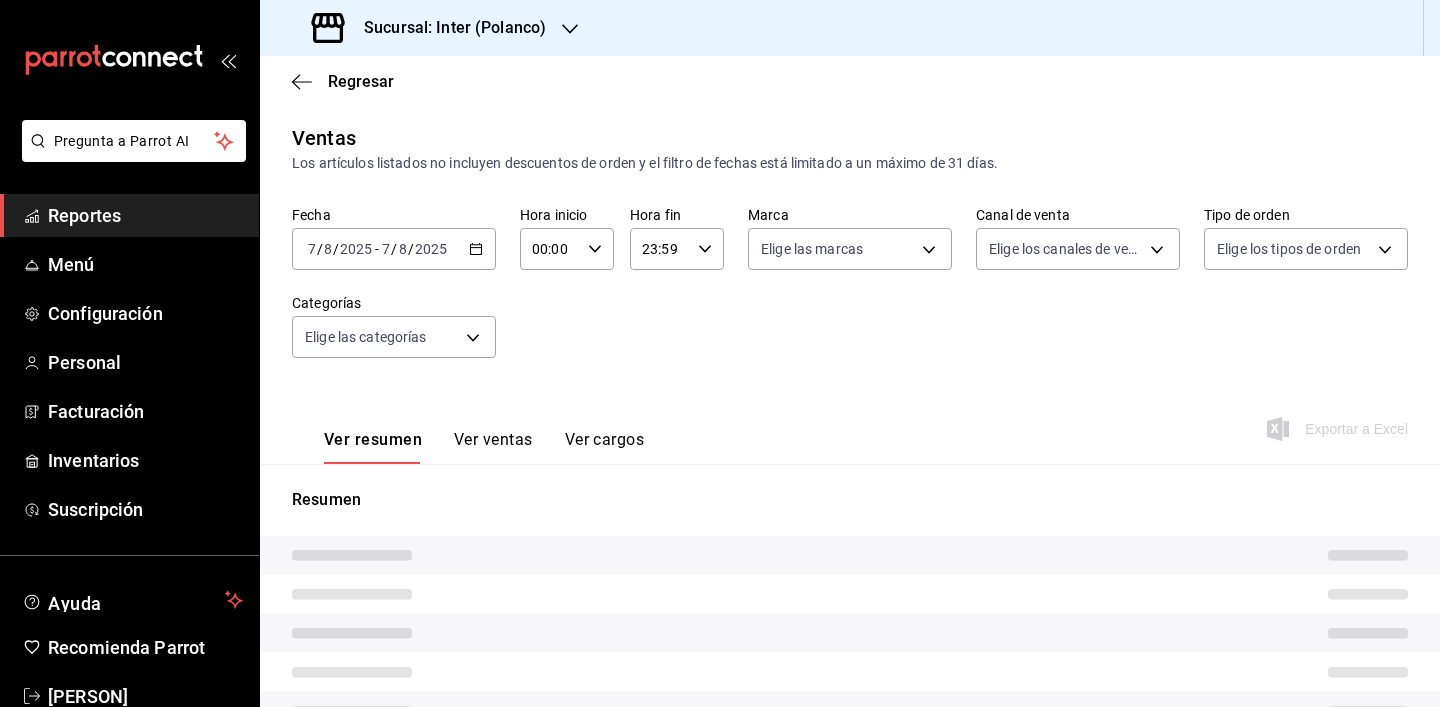 scroll, scrollTop: 266, scrollLeft: 0, axis: vertical 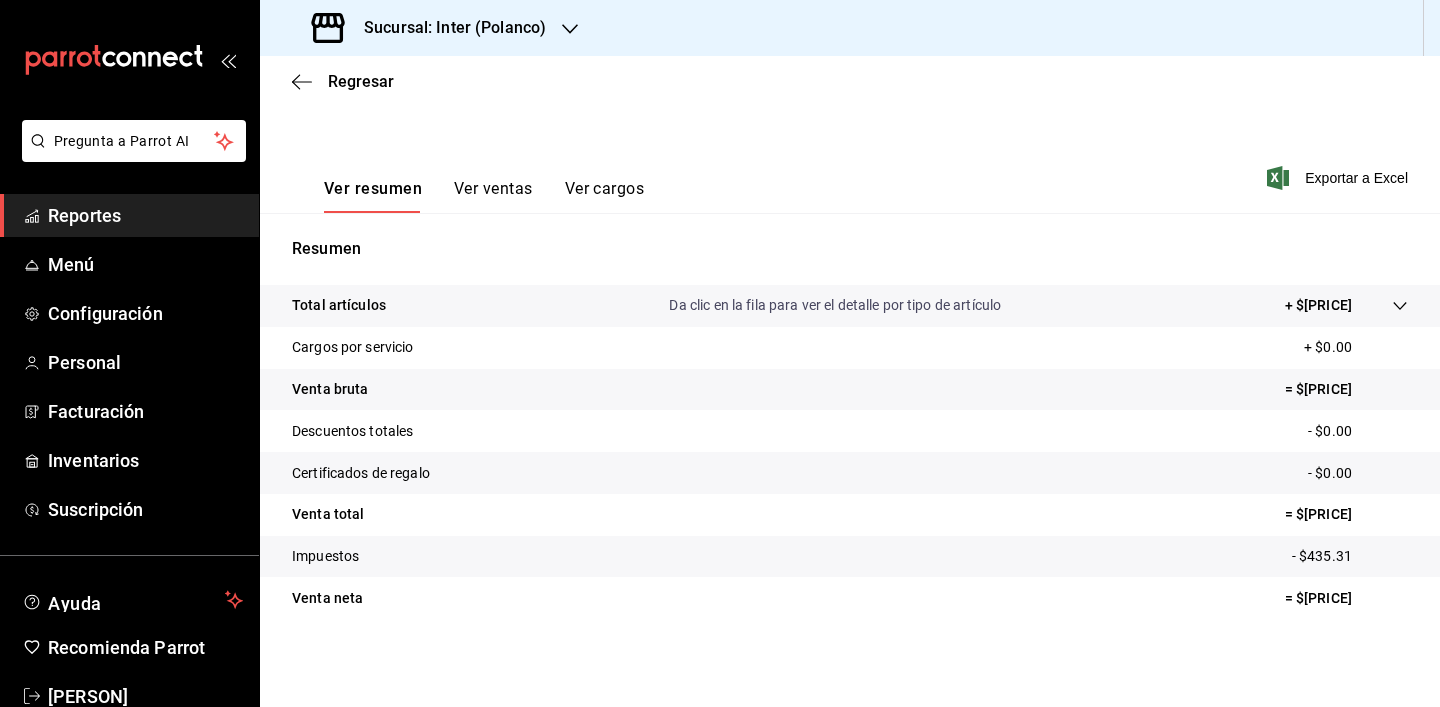 click on "Ver resumen Ver ventas Ver cargos Exportar a Excel" at bounding box center [850, 172] 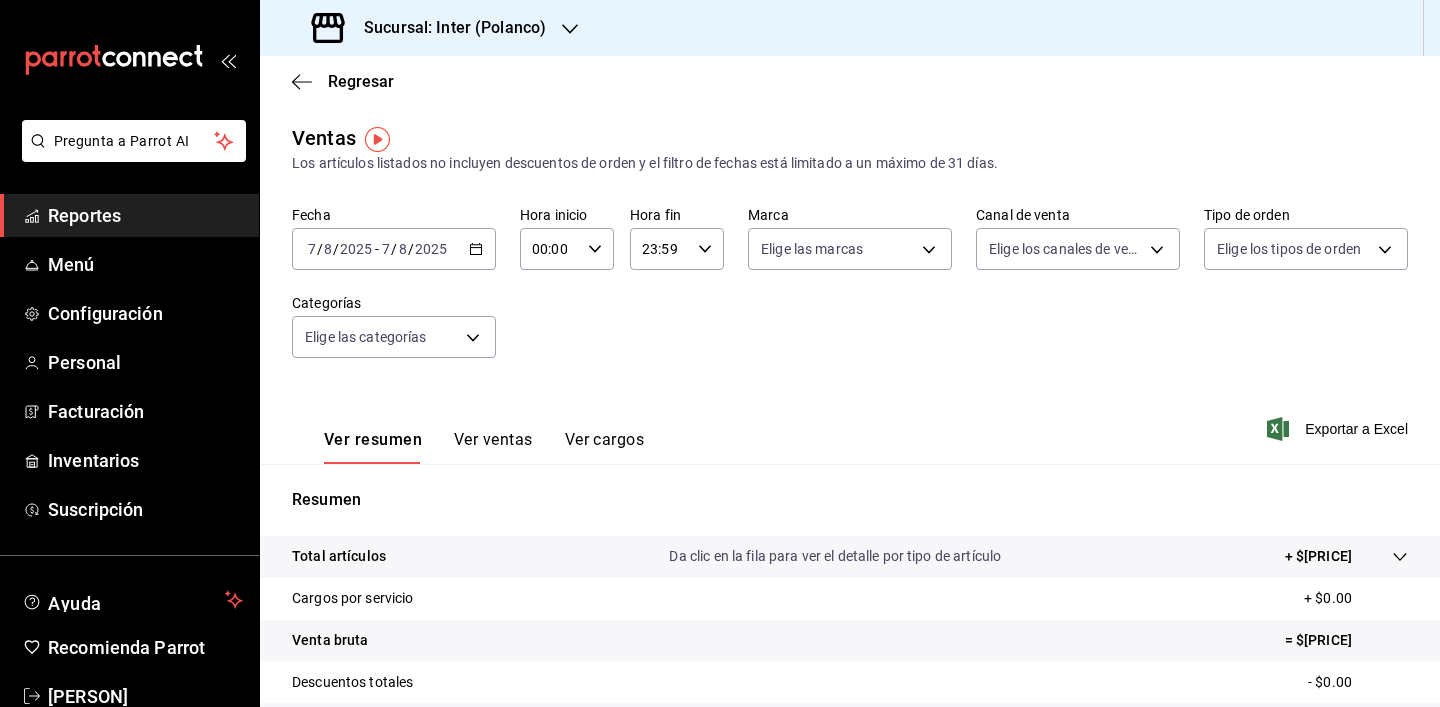 scroll, scrollTop: 0, scrollLeft: 0, axis: both 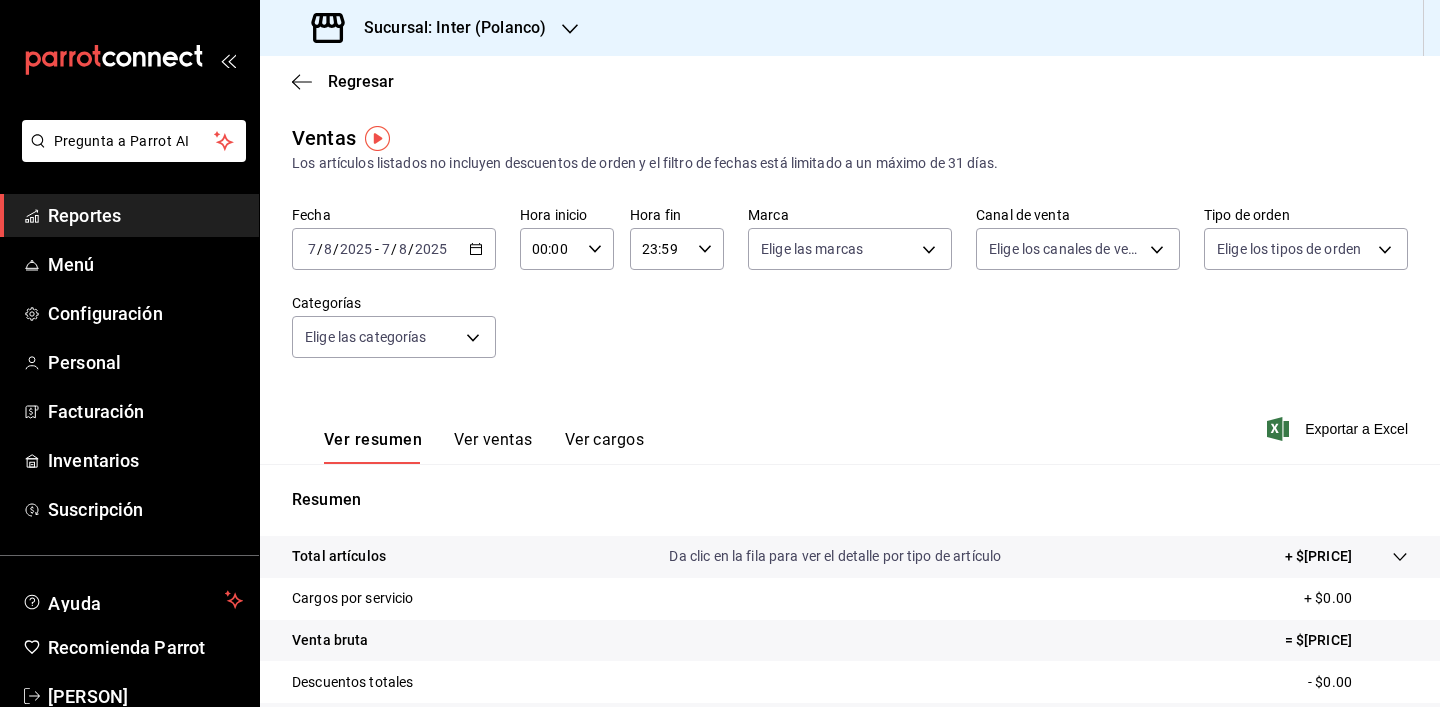 click on "Sucursal: Inter (Polanco)" at bounding box center [447, 28] 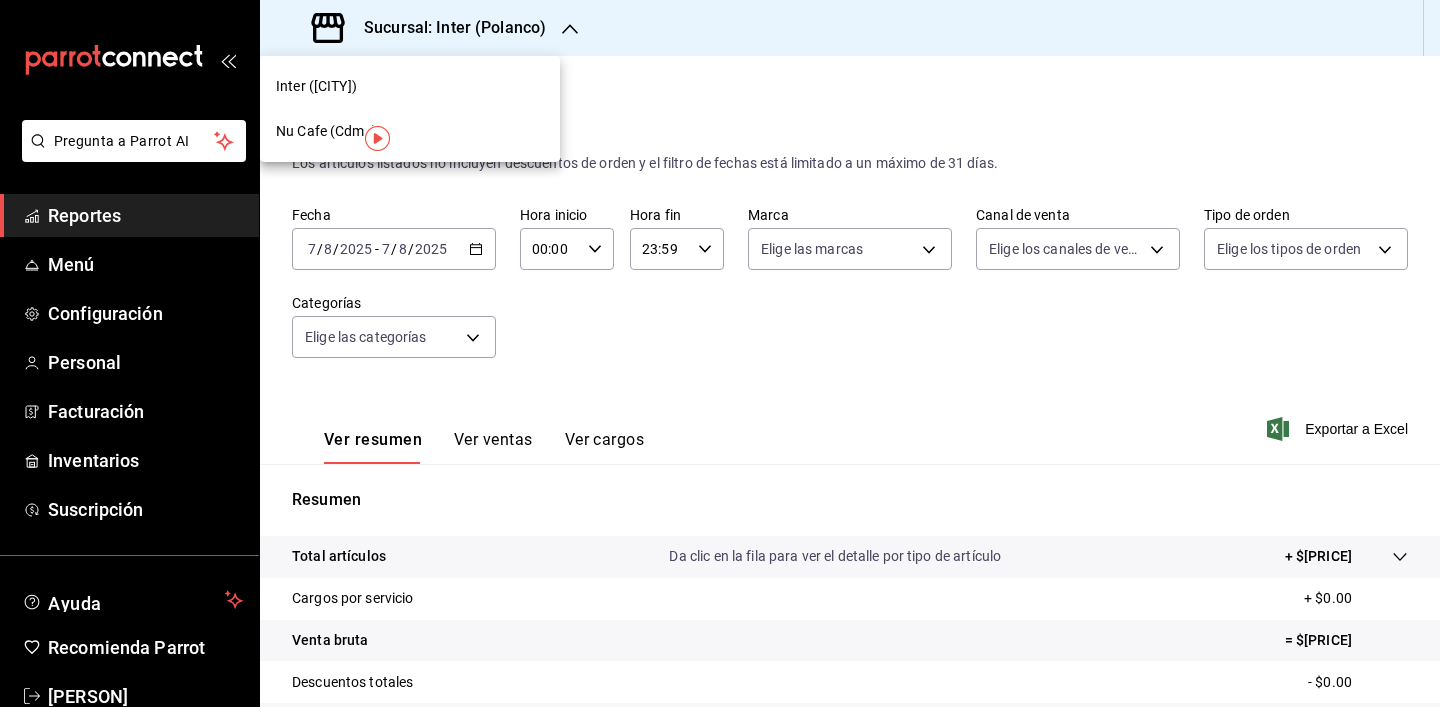 click on "Nu Cafe (Cdmx)" at bounding box center [410, 131] 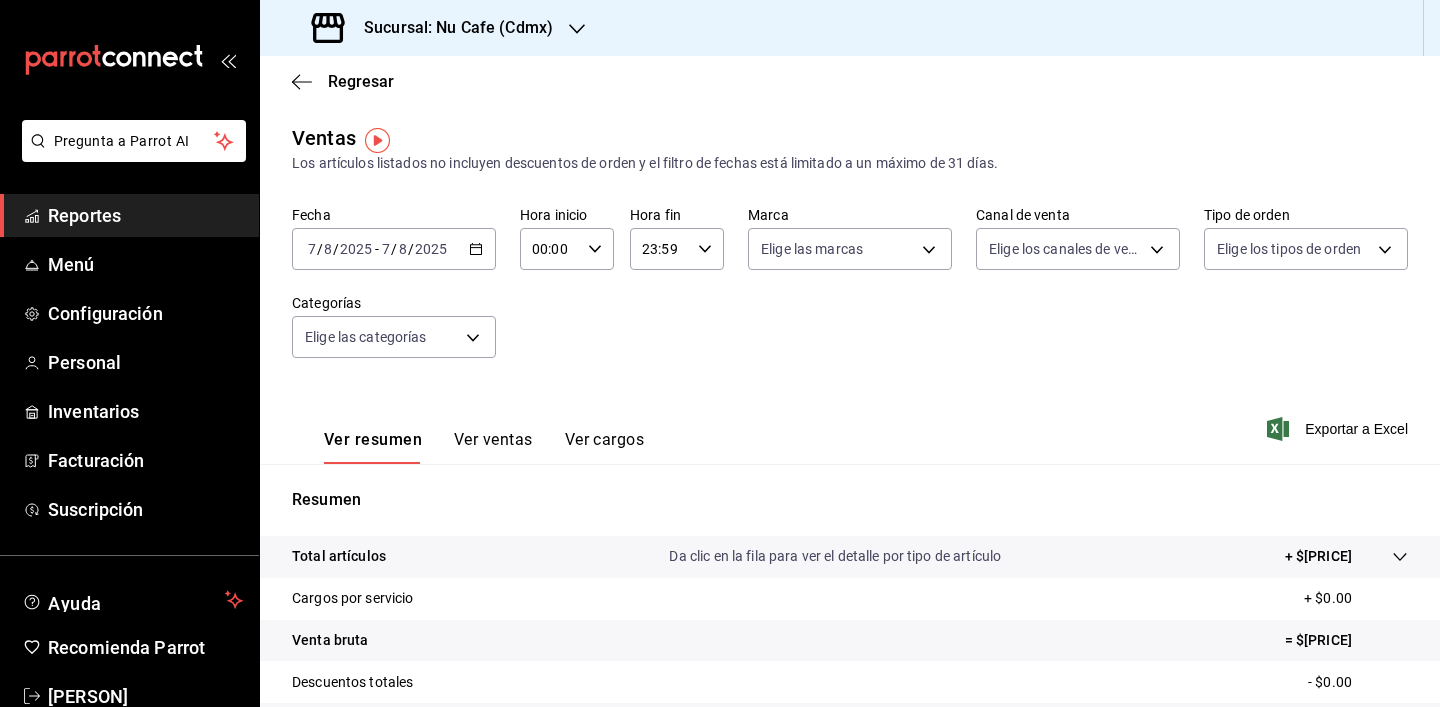 scroll, scrollTop: -1, scrollLeft: 0, axis: vertical 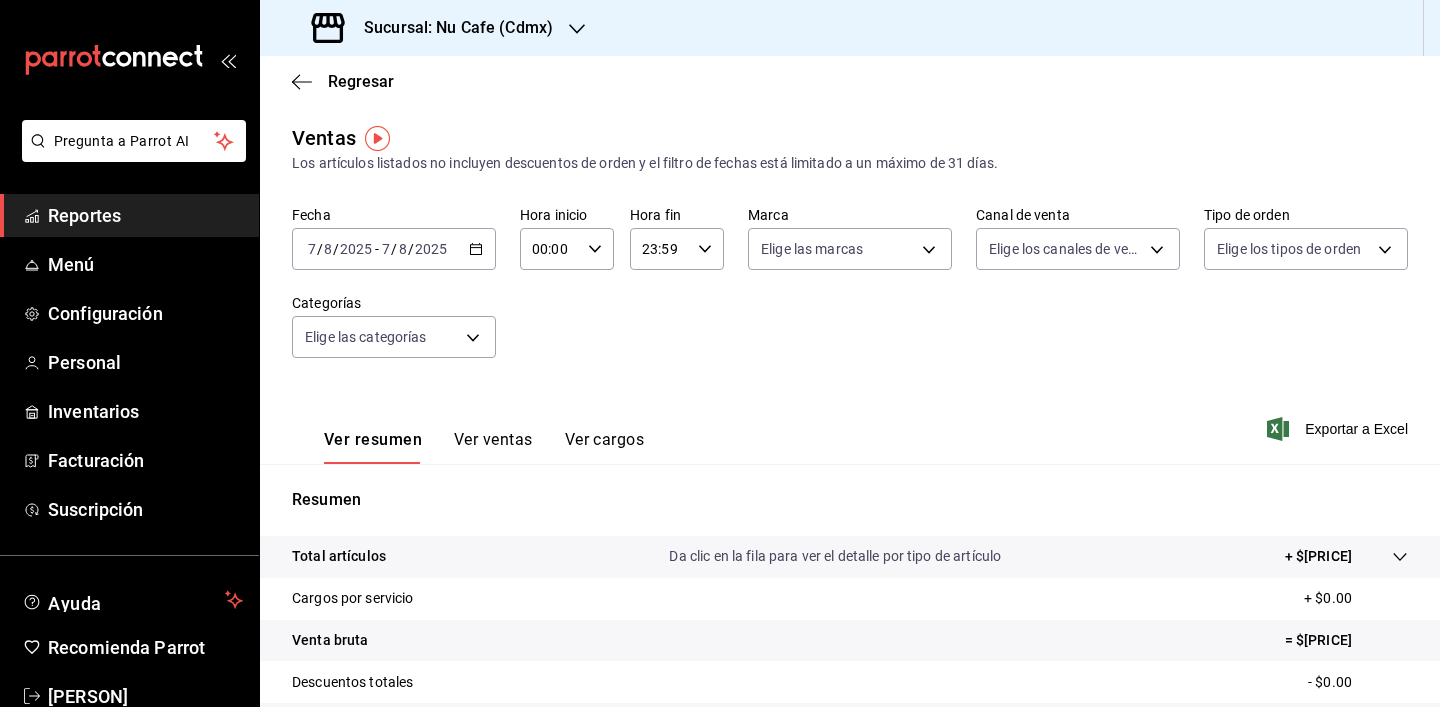 click on "Reportes" at bounding box center (129, 215) 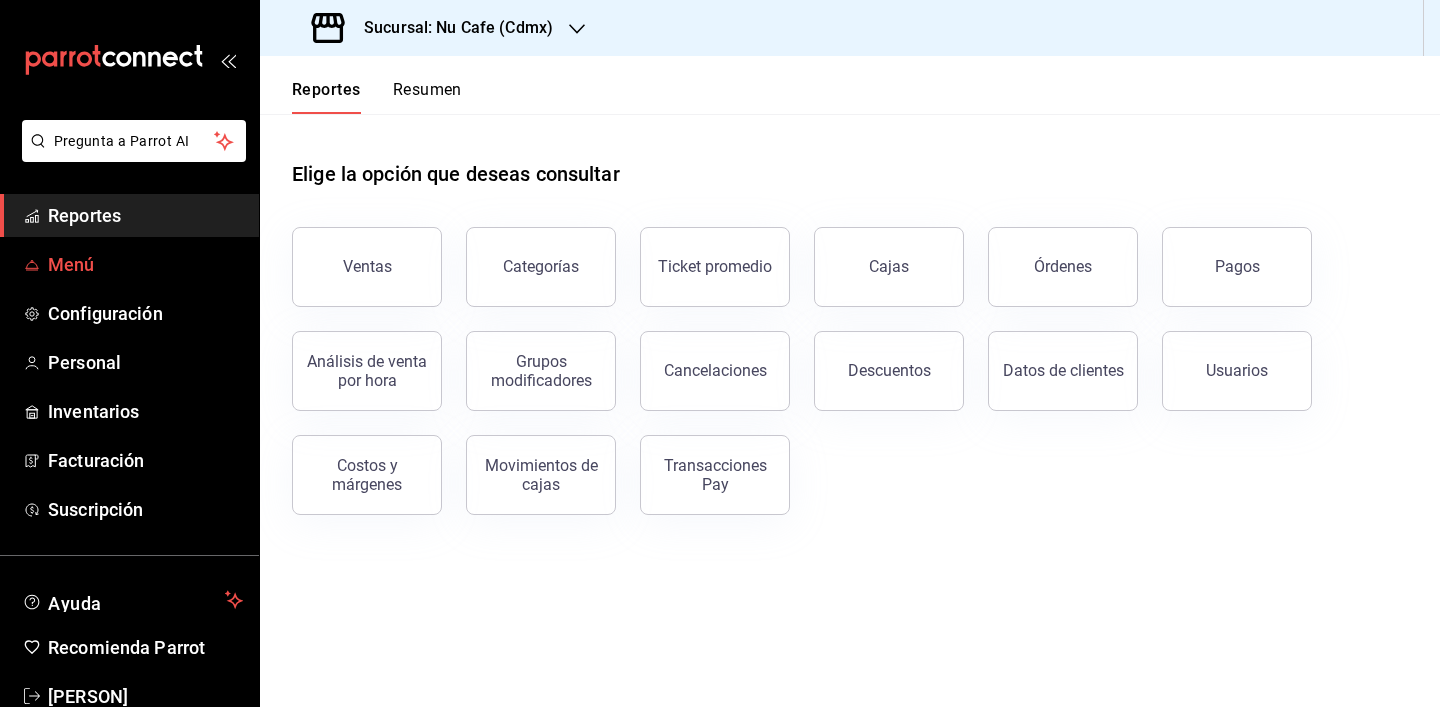 click on "Menú" at bounding box center (145, 264) 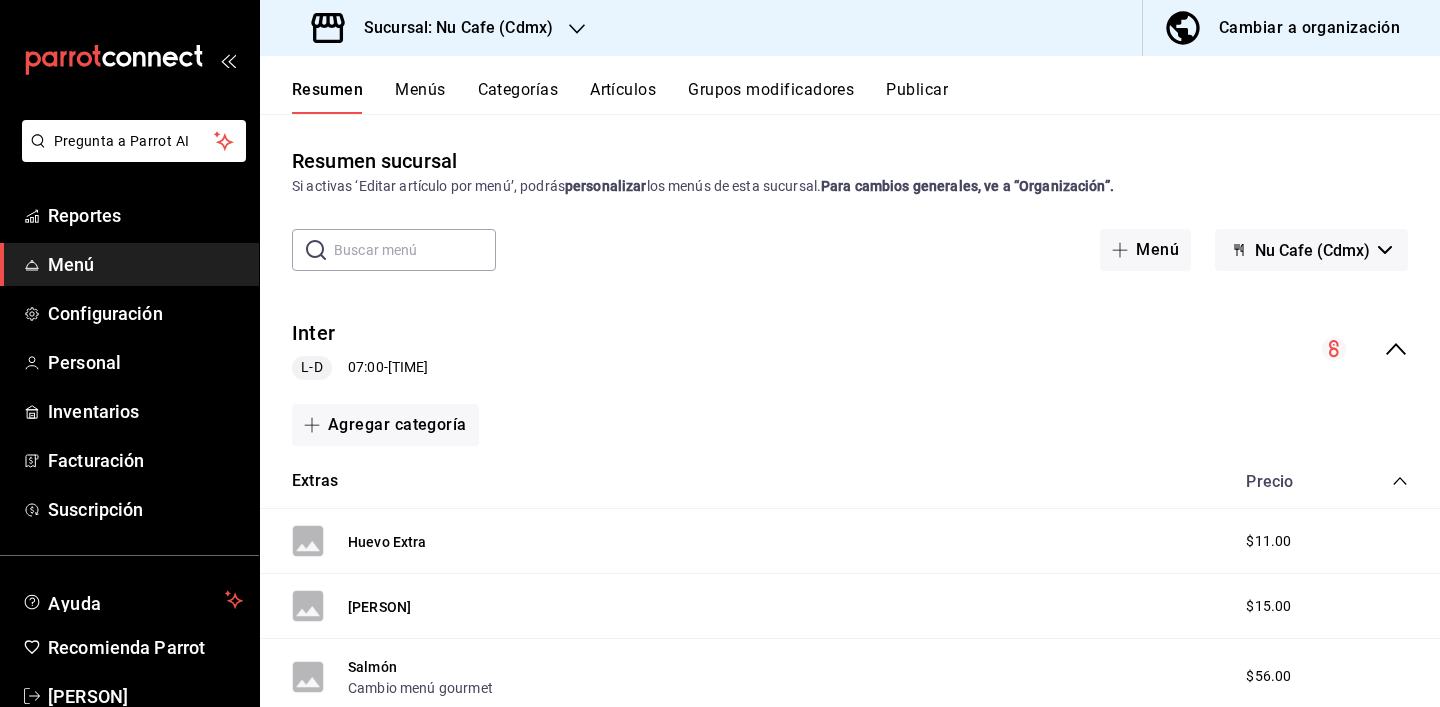 click on "Artículos" at bounding box center (623, 97) 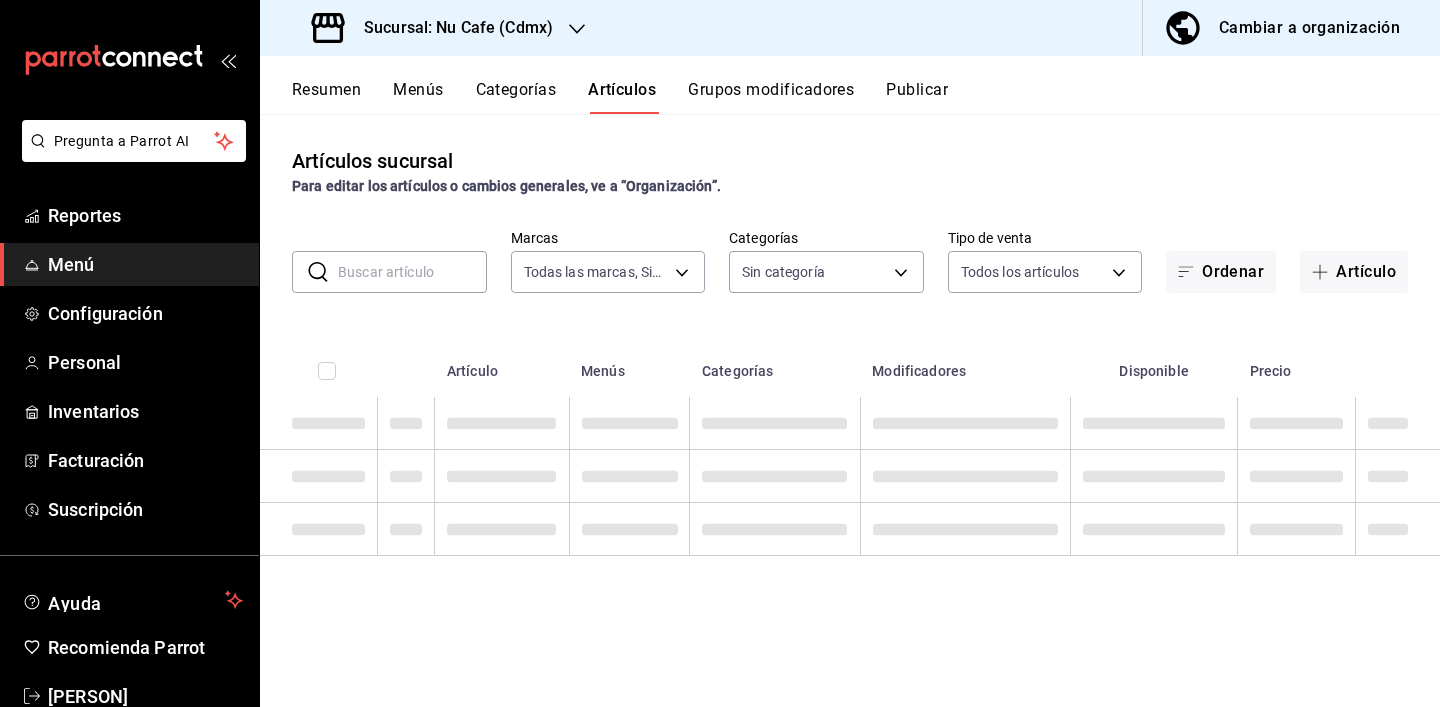 type on "[UUID]" 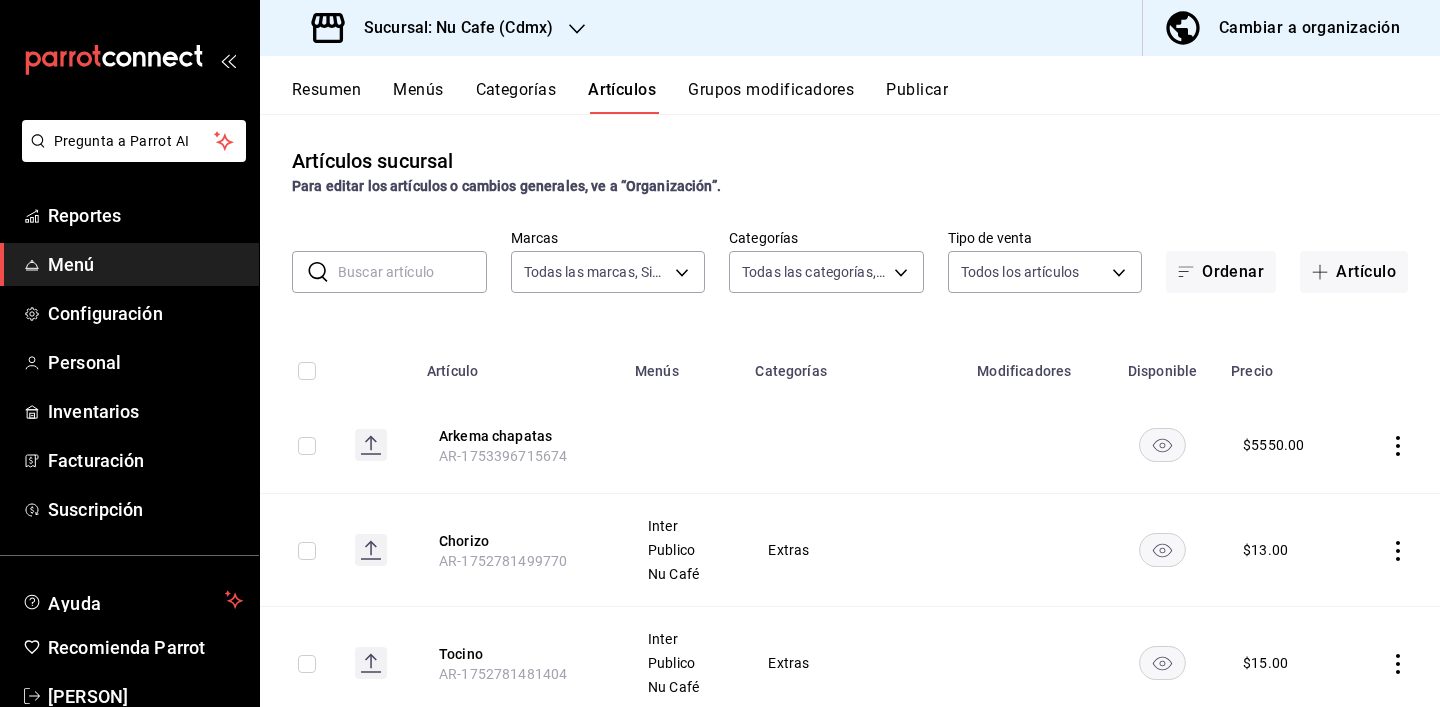type on "[UUID],[UUID],[UUID],[UUID],[UUID],[UUID],[UUID],[UUID],[UUID],[UUID],[UUID],[UUID],[UUID],[UUID],[UUID],[UUID],[UUID],[UUID],[UUID],[UUID],[UUID],[UUID],[UUID],[UUID],[UUID],[UUID],[UUID]" 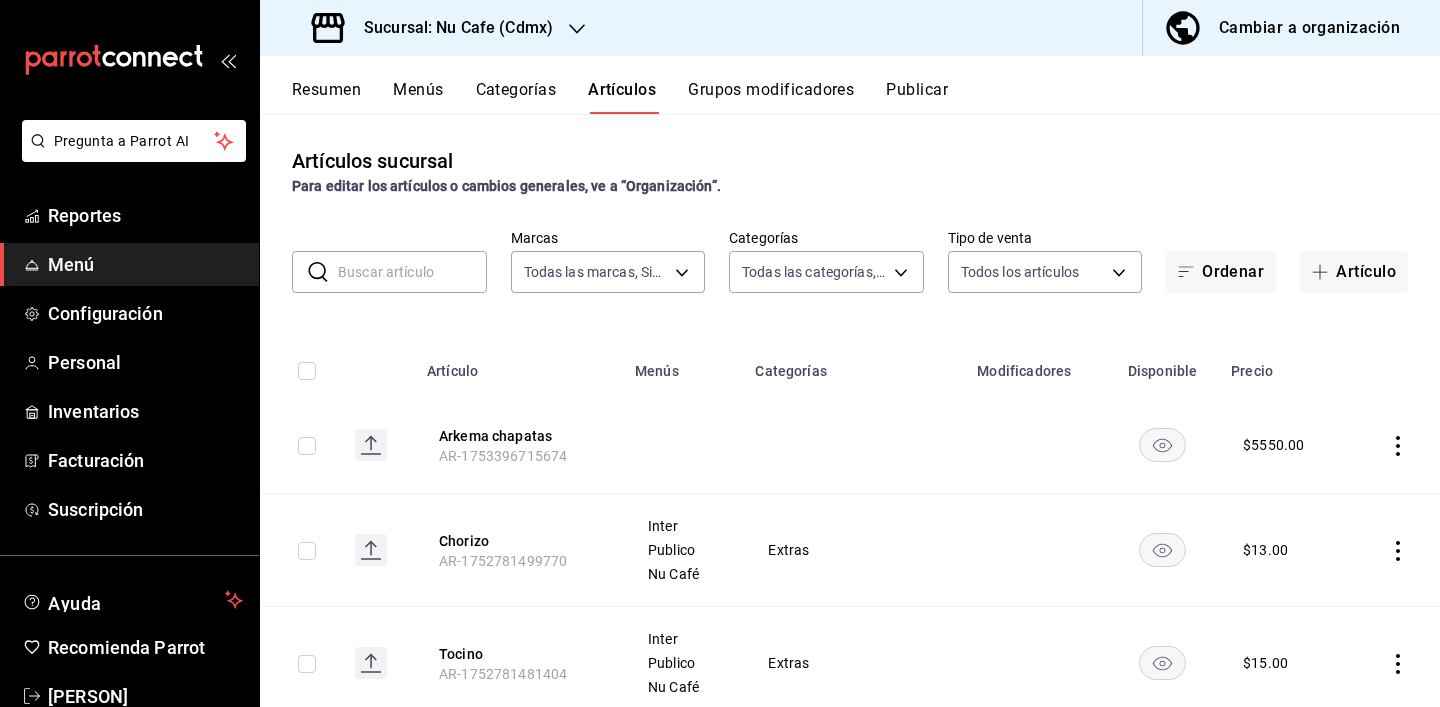 scroll, scrollTop: 0, scrollLeft: 0, axis: both 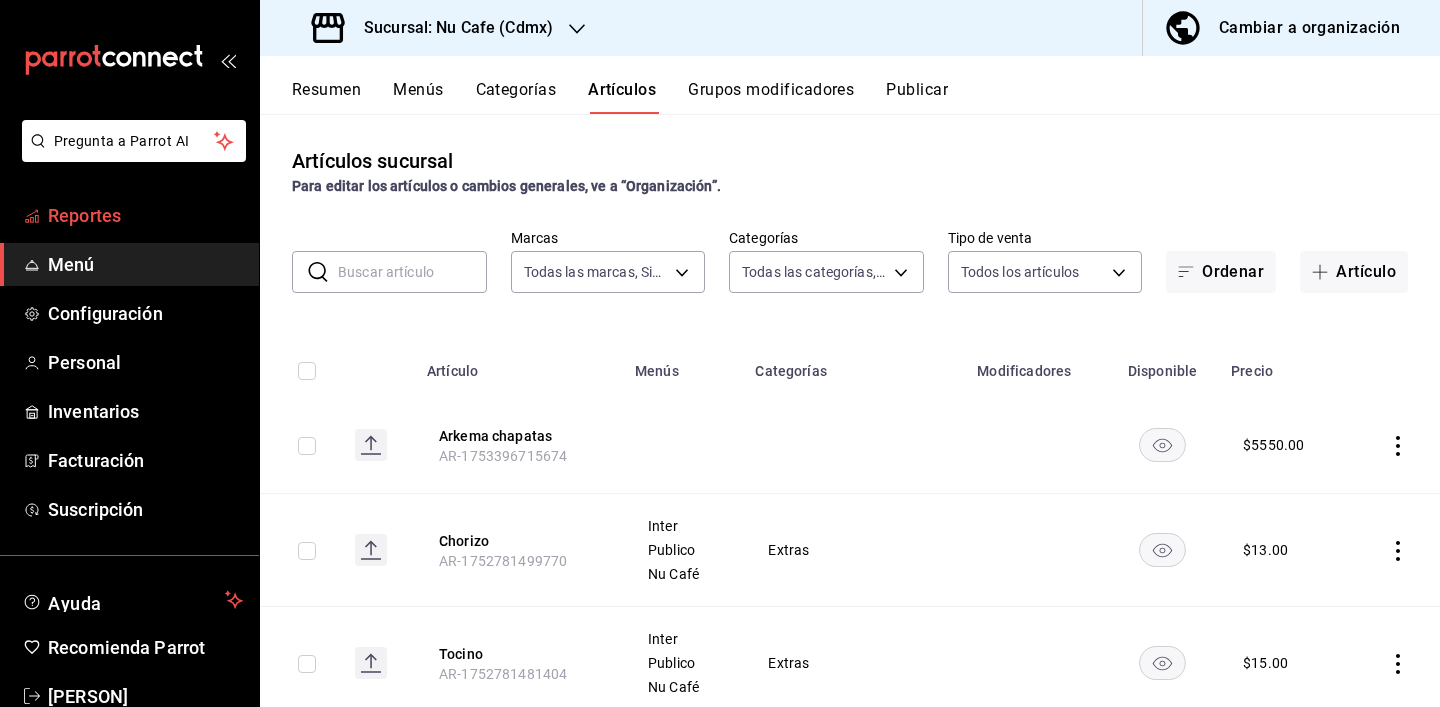 click on "Reportes" at bounding box center [145, 215] 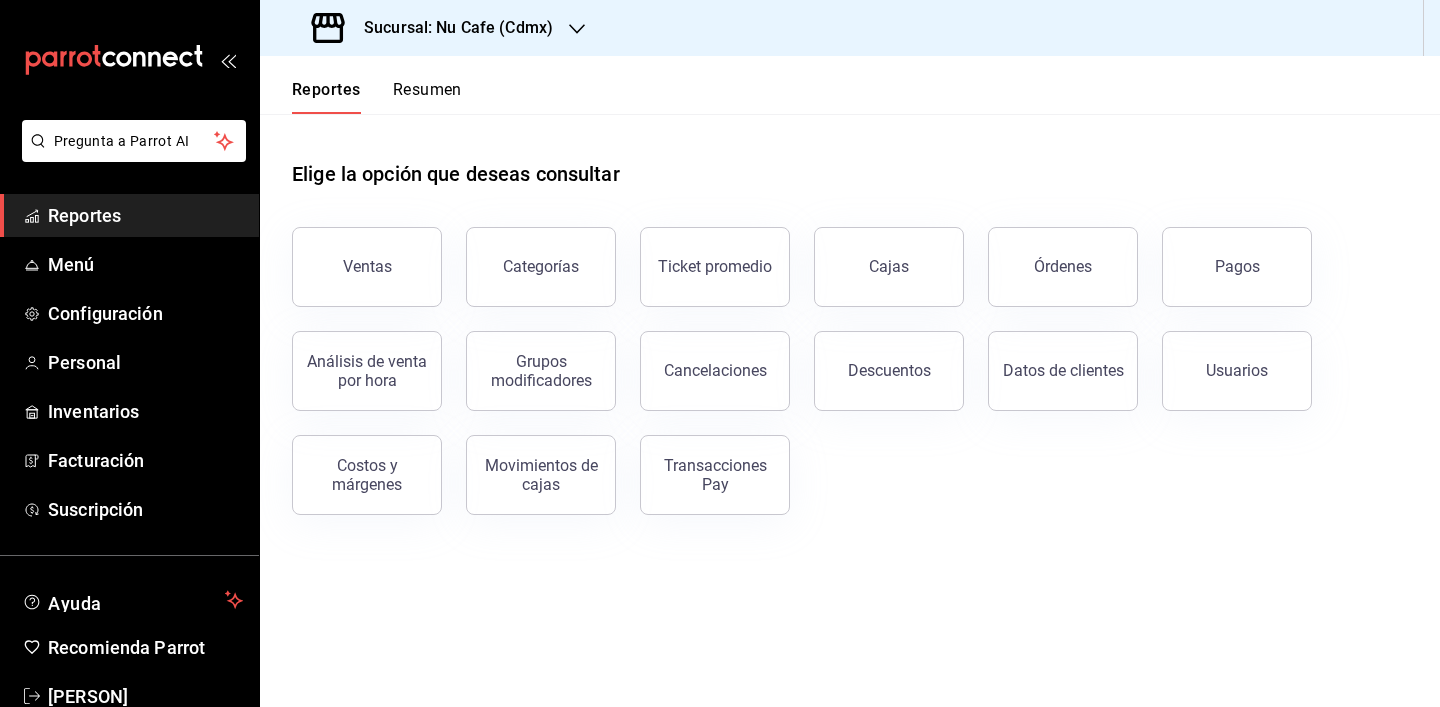 click on "Elige la opción que deseas consultar Ventas Categorías Ticket promedio Cajas Órdenes Pagos Análisis de venta por hora Grupos modificadores Cancelaciones Descuentos Datos de clientes Usuarios Costos y márgenes Movimientos de cajas Transacciones Pay" at bounding box center [850, 330] 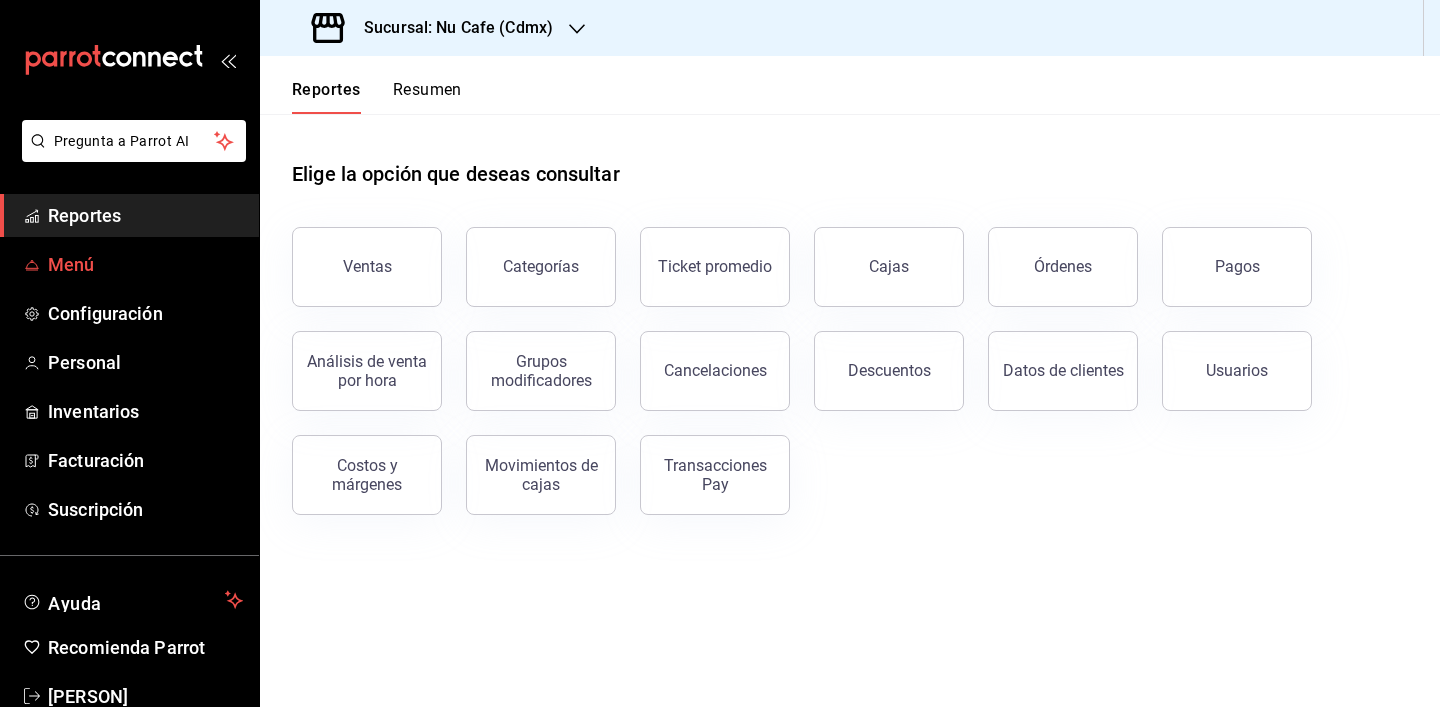 click on "Menú" at bounding box center (145, 264) 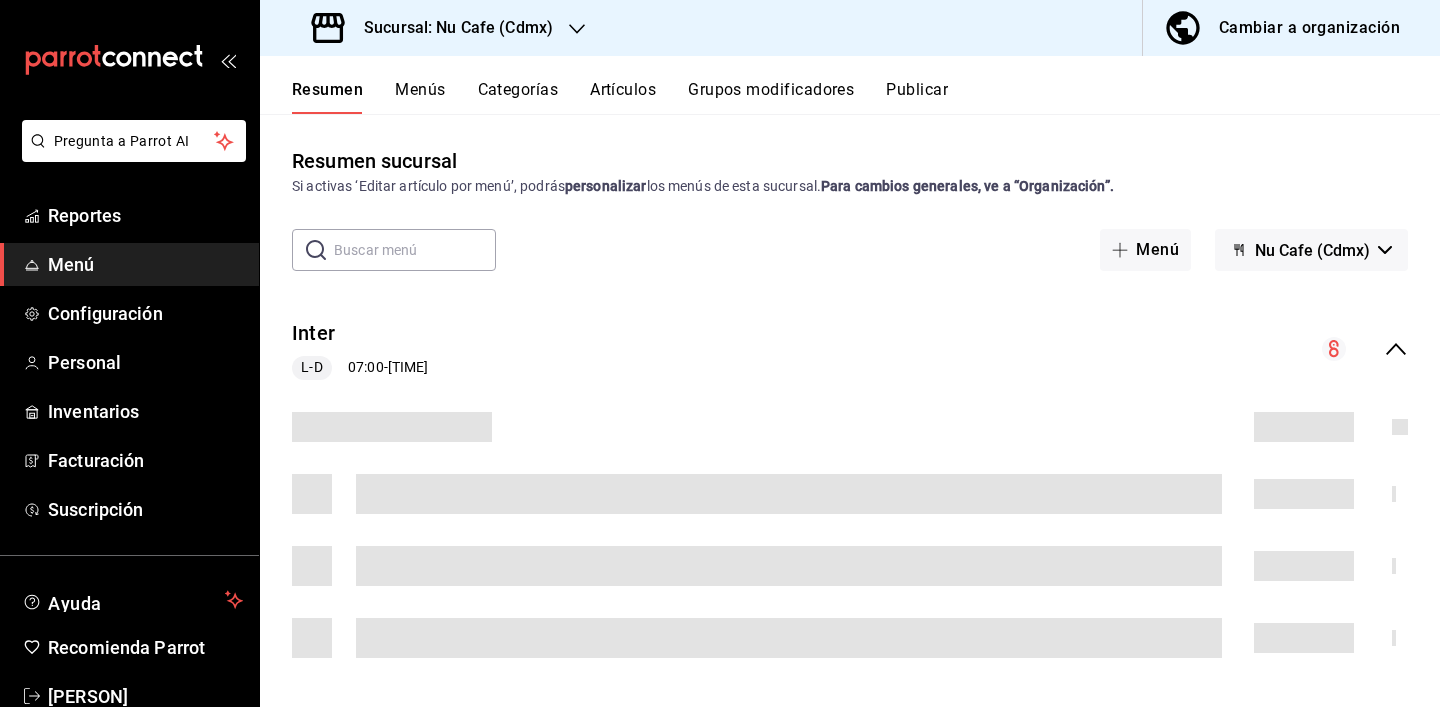 click on "Artículos" at bounding box center [623, 97] 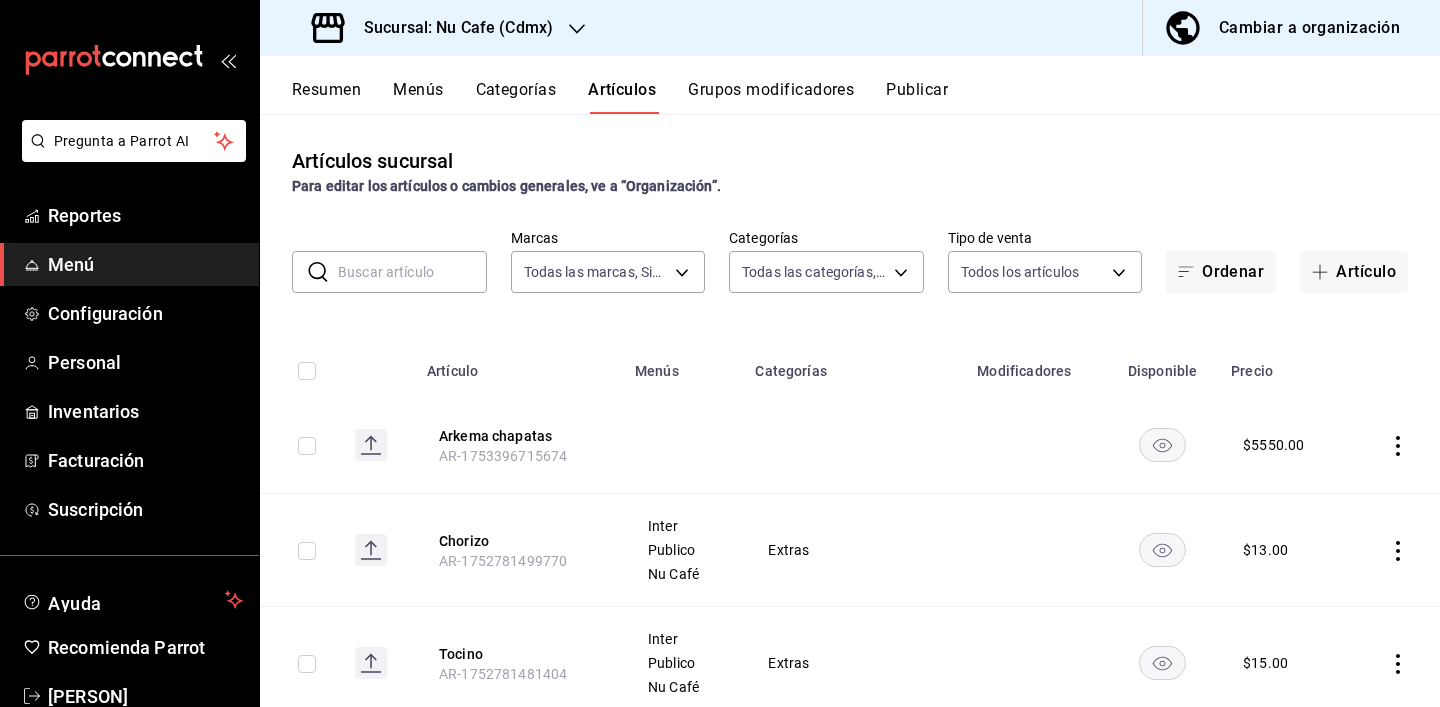 click on "Artículos" at bounding box center (622, 97) 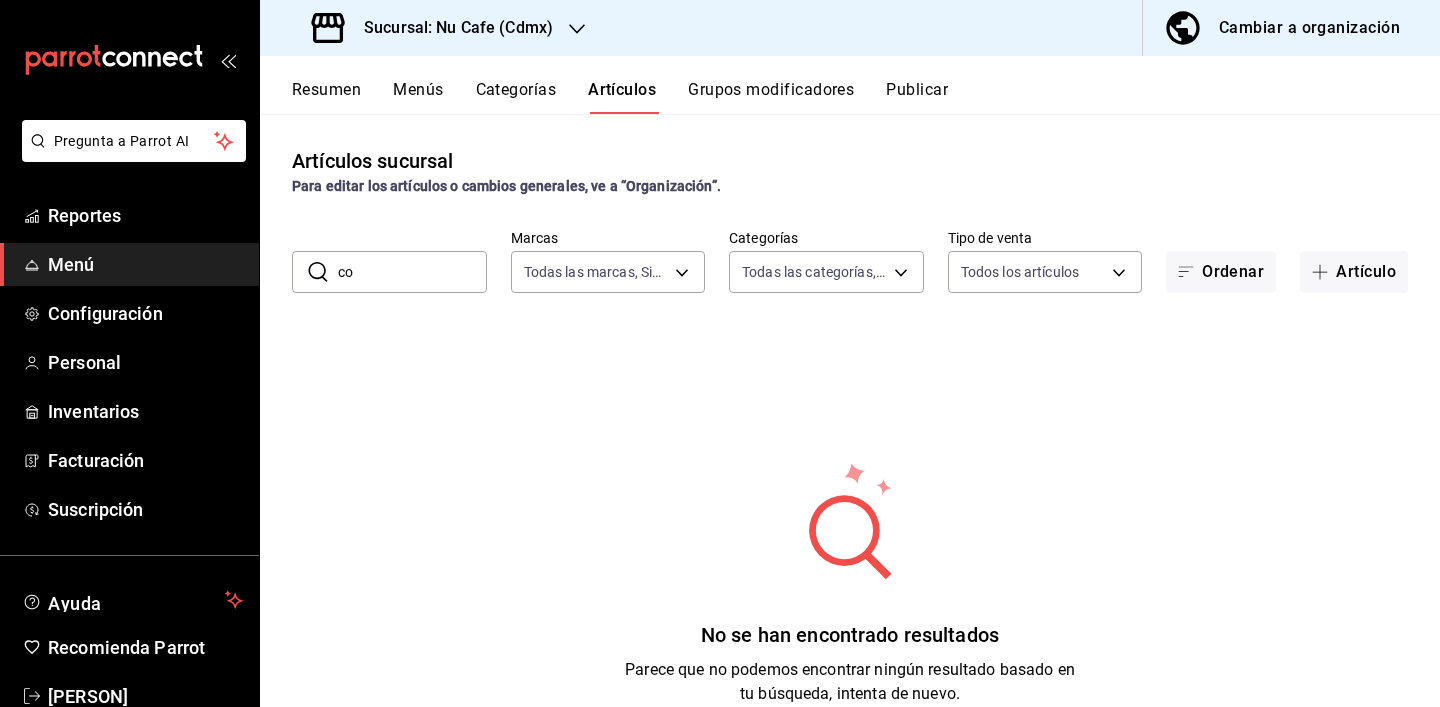 type on "c" 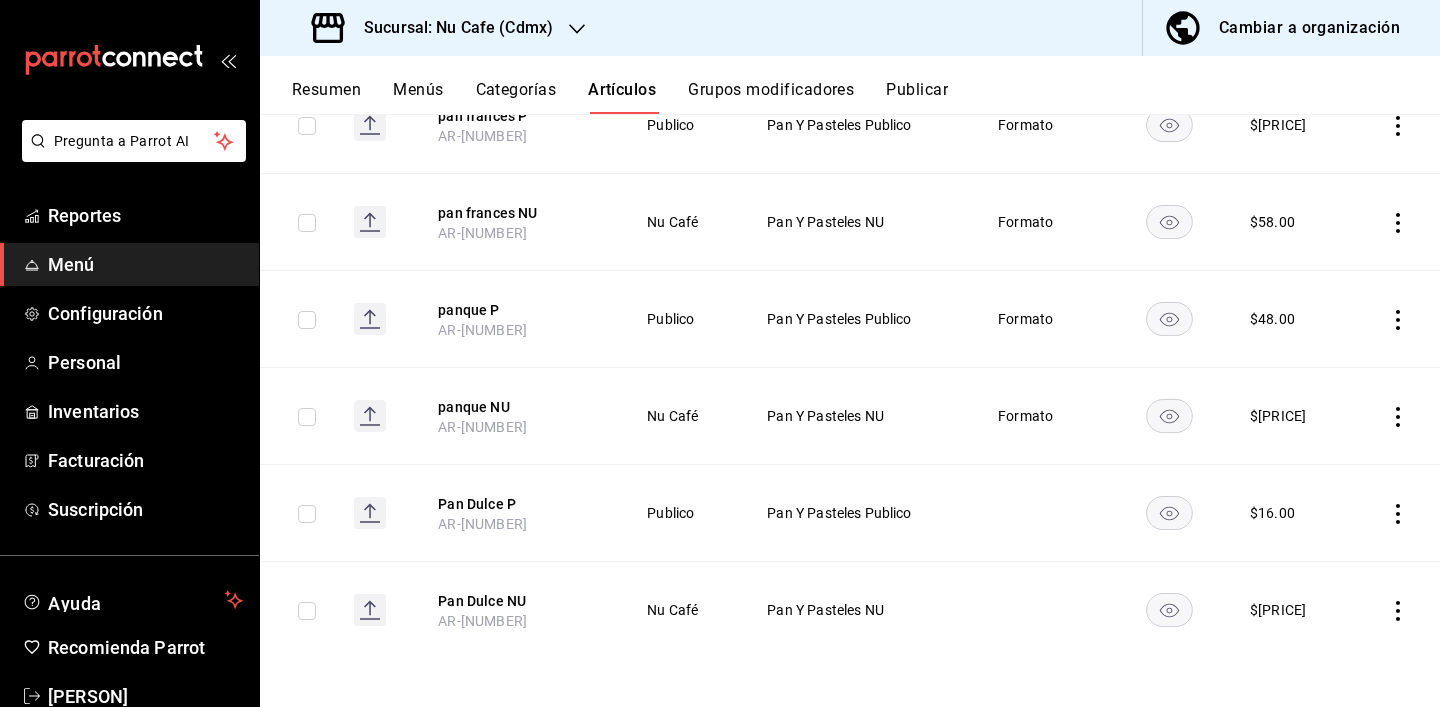 scroll, scrollTop: 611, scrollLeft: 0, axis: vertical 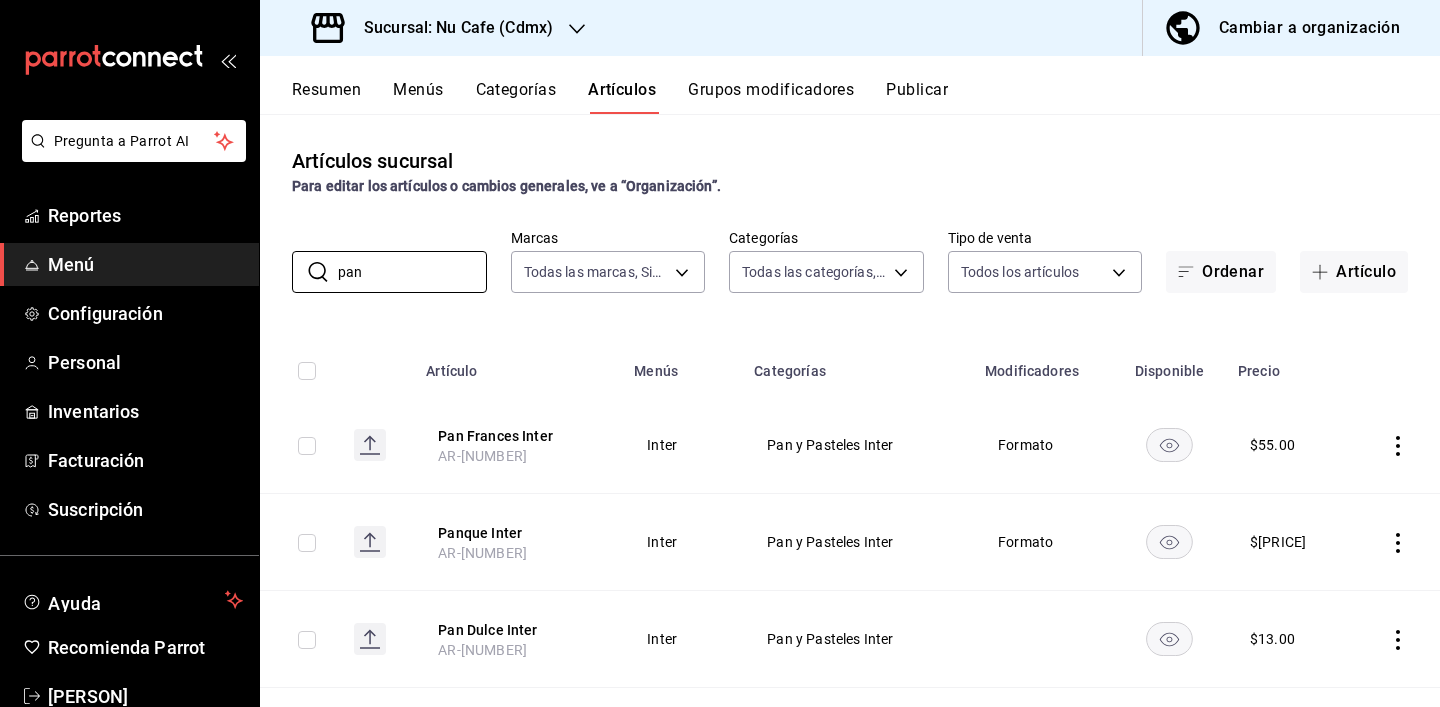 drag, startPoint x: 396, startPoint y: 270, endPoint x: 255, endPoint y: 265, distance: 141.08862 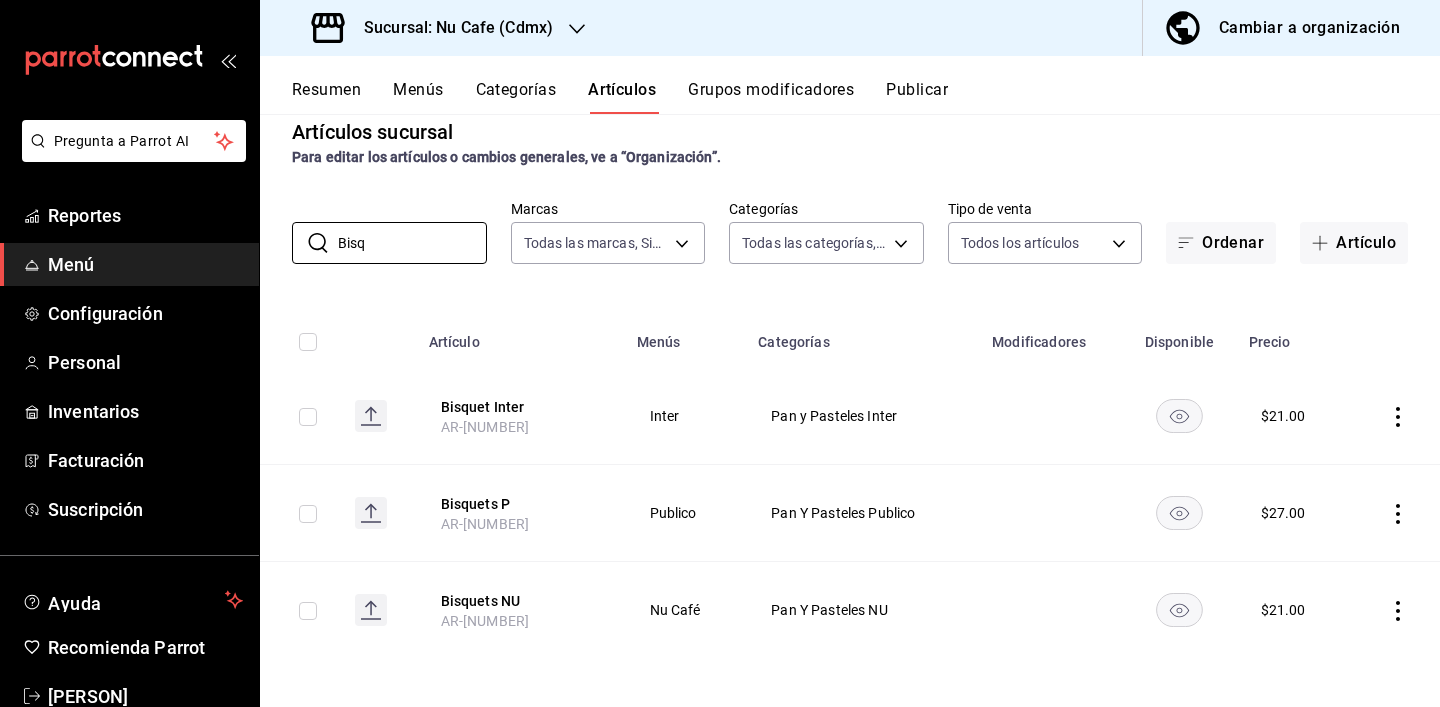 scroll, scrollTop: 29, scrollLeft: 0, axis: vertical 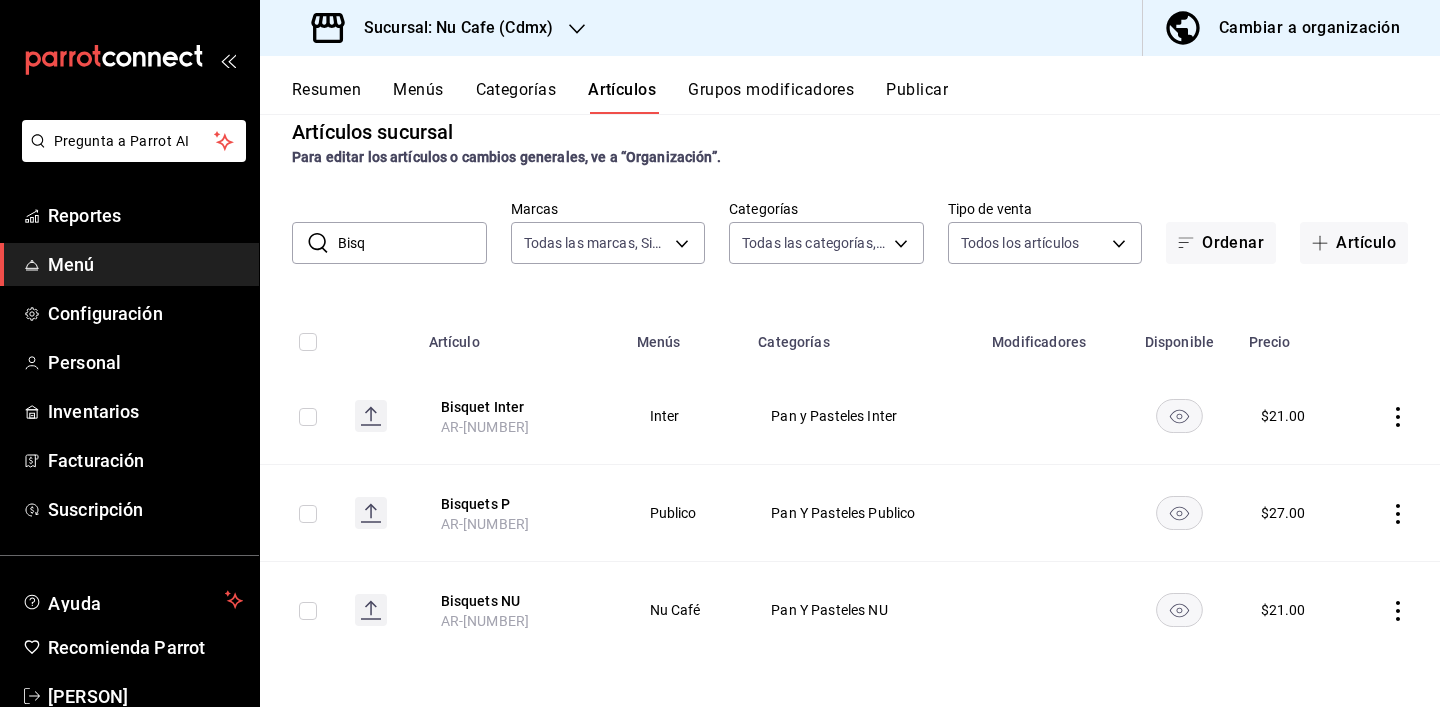 click on "Sucursal: Nu Cafe ([CITY]) Cambiar a organización" at bounding box center [850, 28] 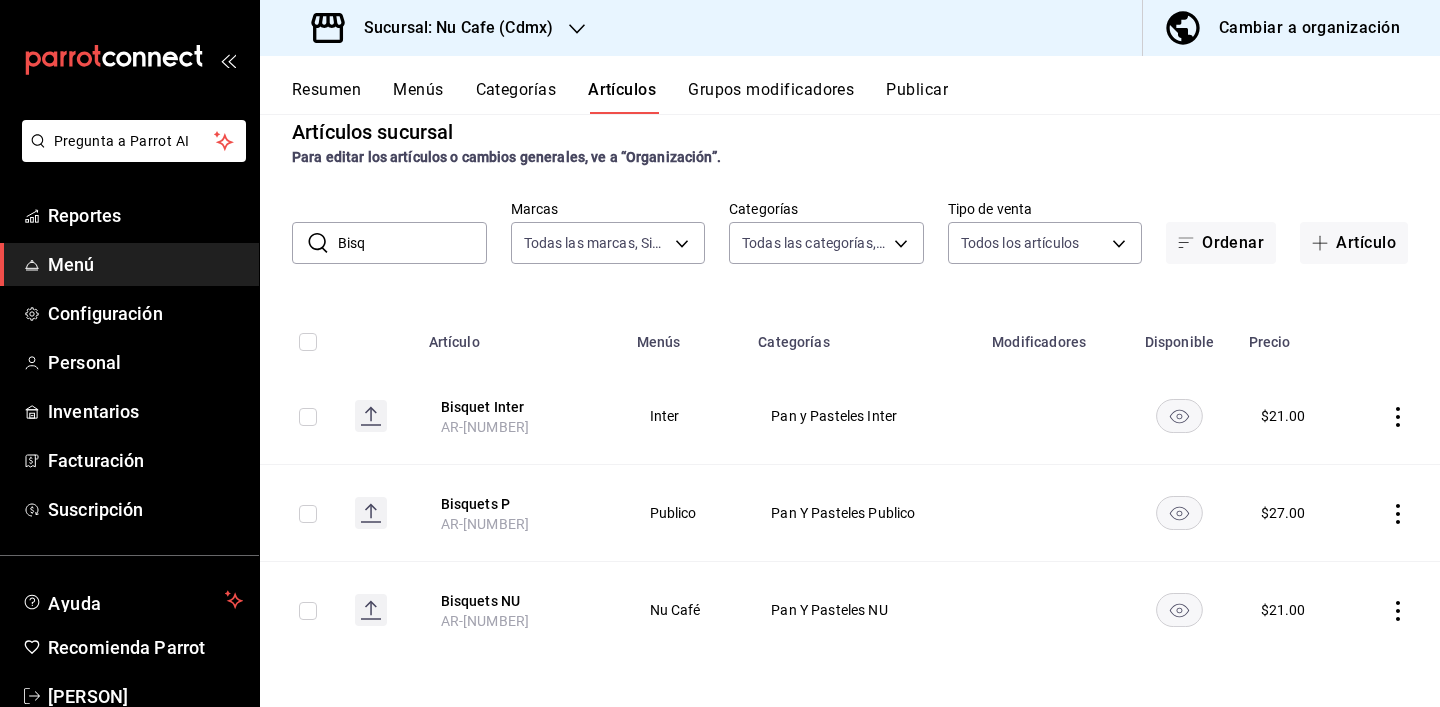 drag, startPoint x: 403, startPoint y: 256, endPoint x: 306, endPoint y: 248, distance: 97.32934 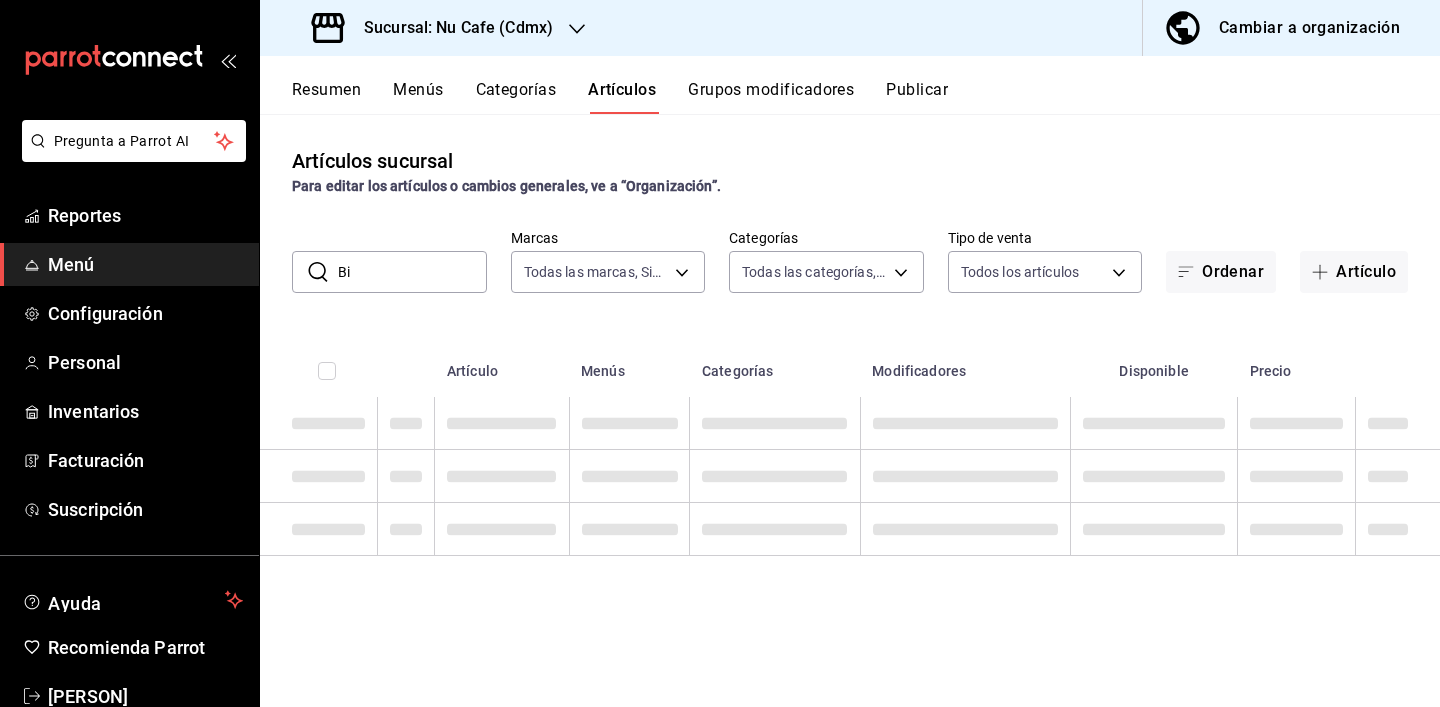 scroll, scrollTop: 0, scrollLeft: 0, axis: both 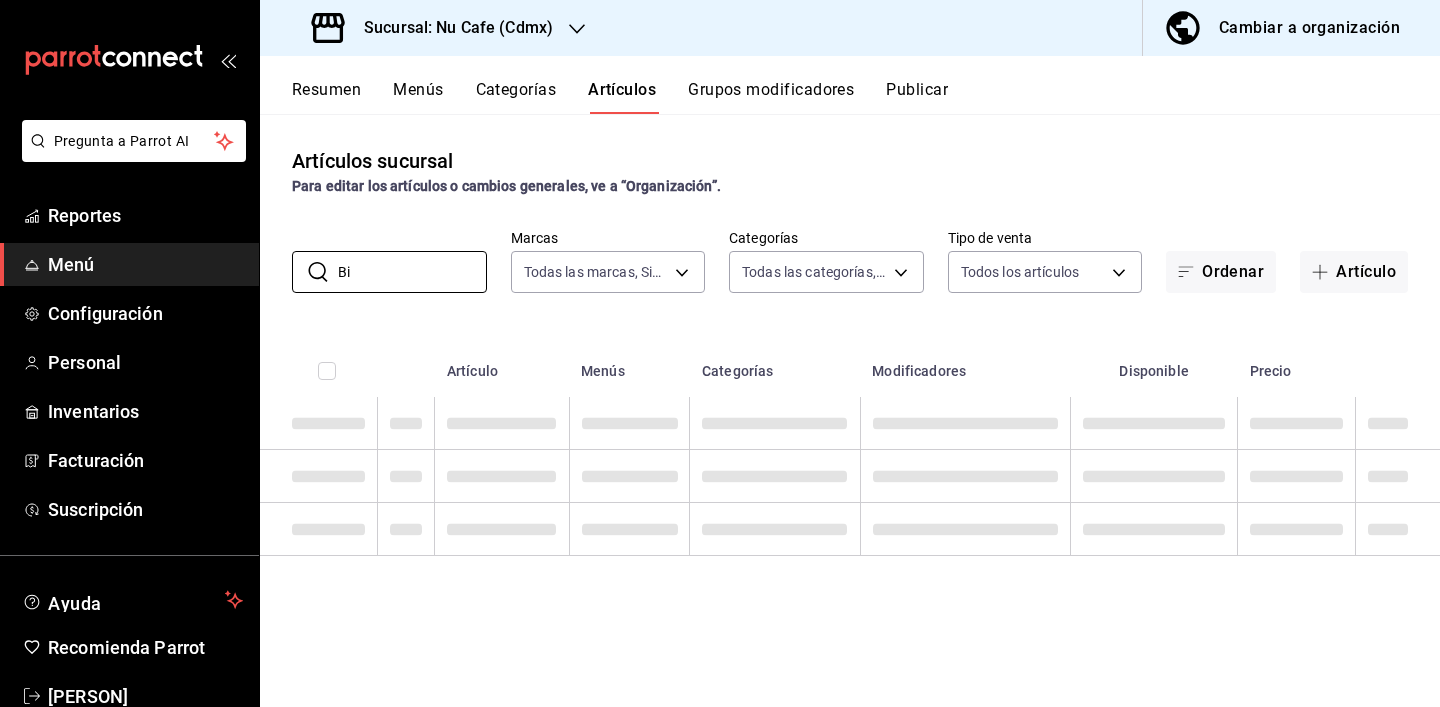 type on "B" 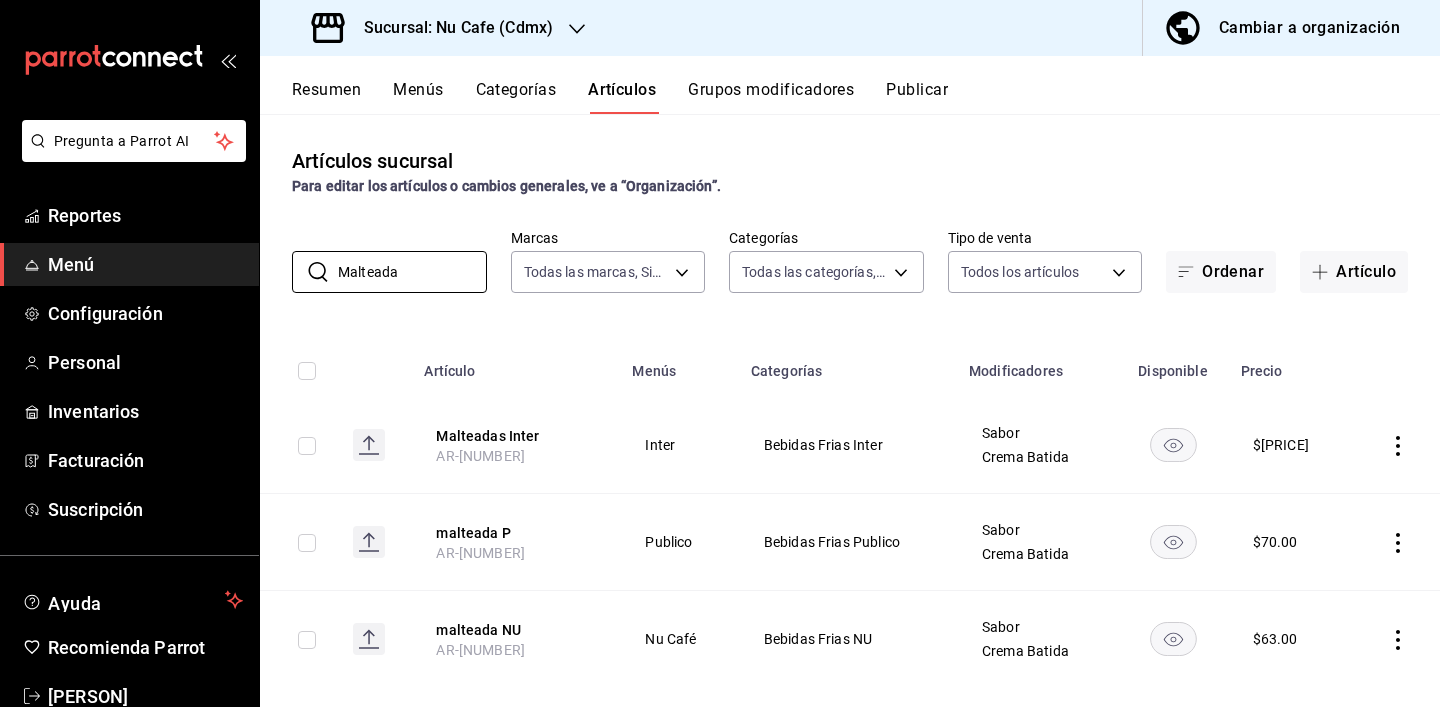 scroll, scrollTop: 29, scrollLeft: 0, axis: vertical 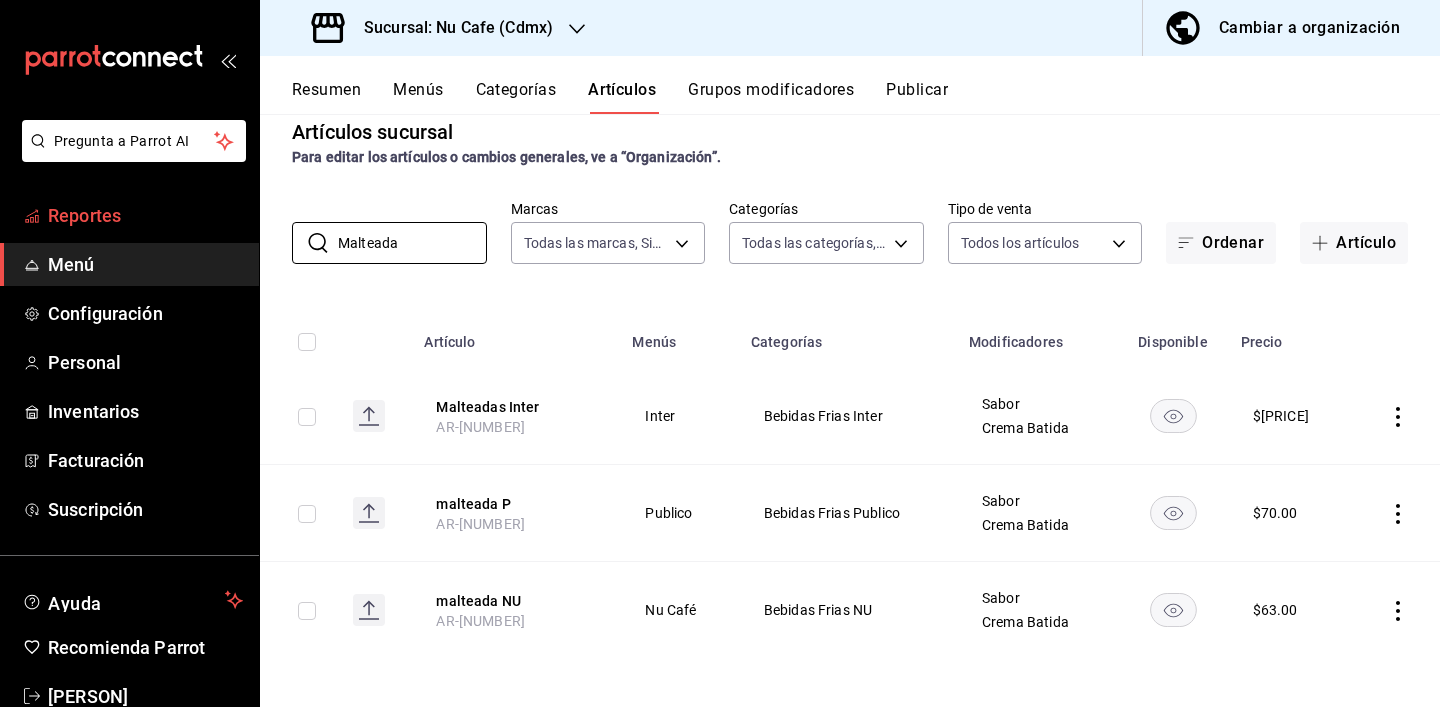 drag, startPoint x: 428, startPoint y: 235, endPoint x: 229, endPoint y: 228, distance: 199.12308 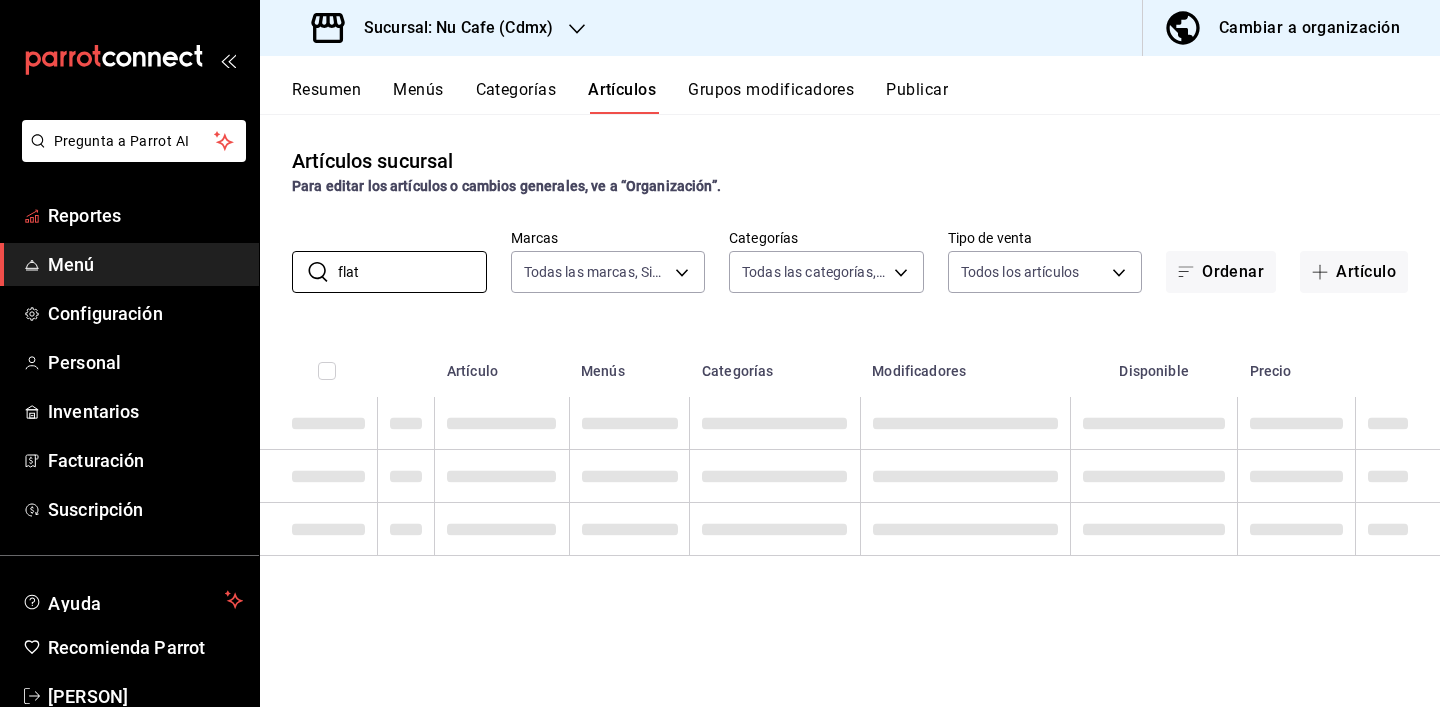 scroll, scrollTop: 0, scrollLeft: 0, axis: both 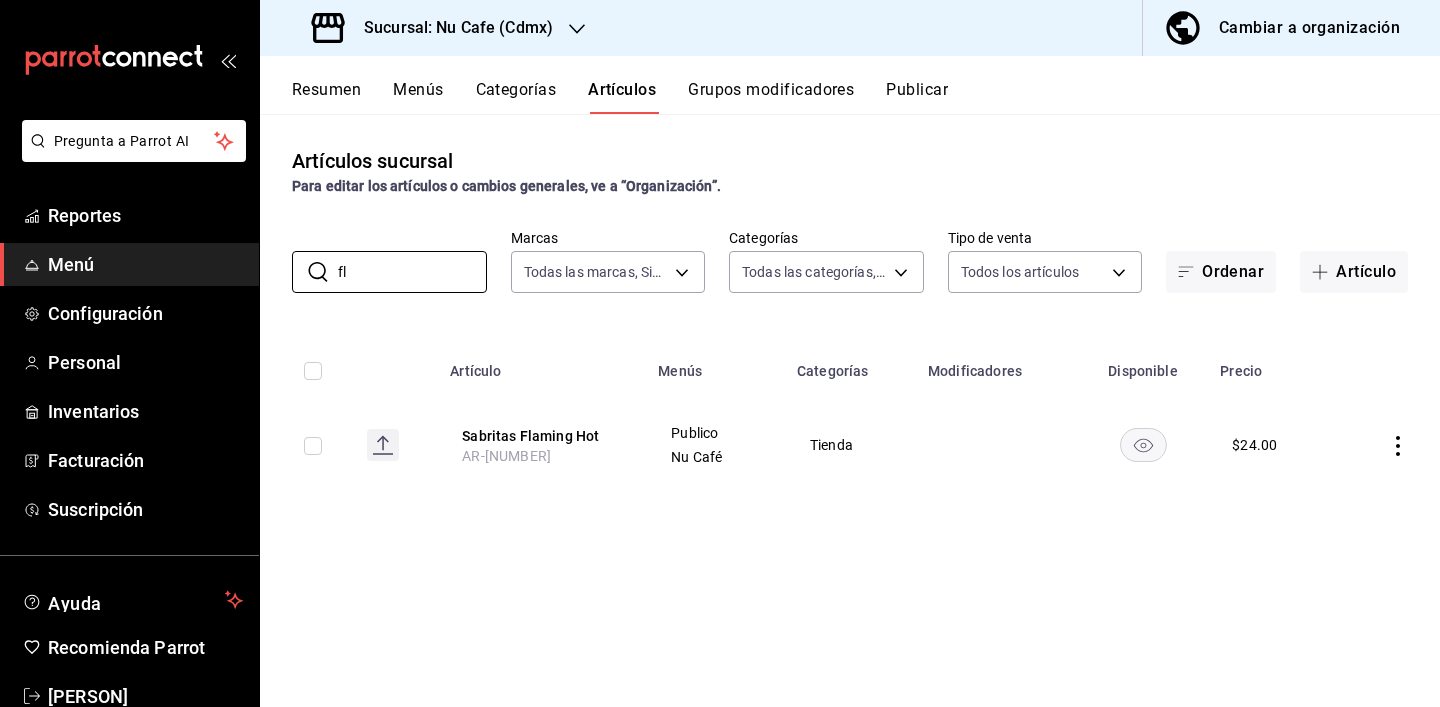 type on "f" 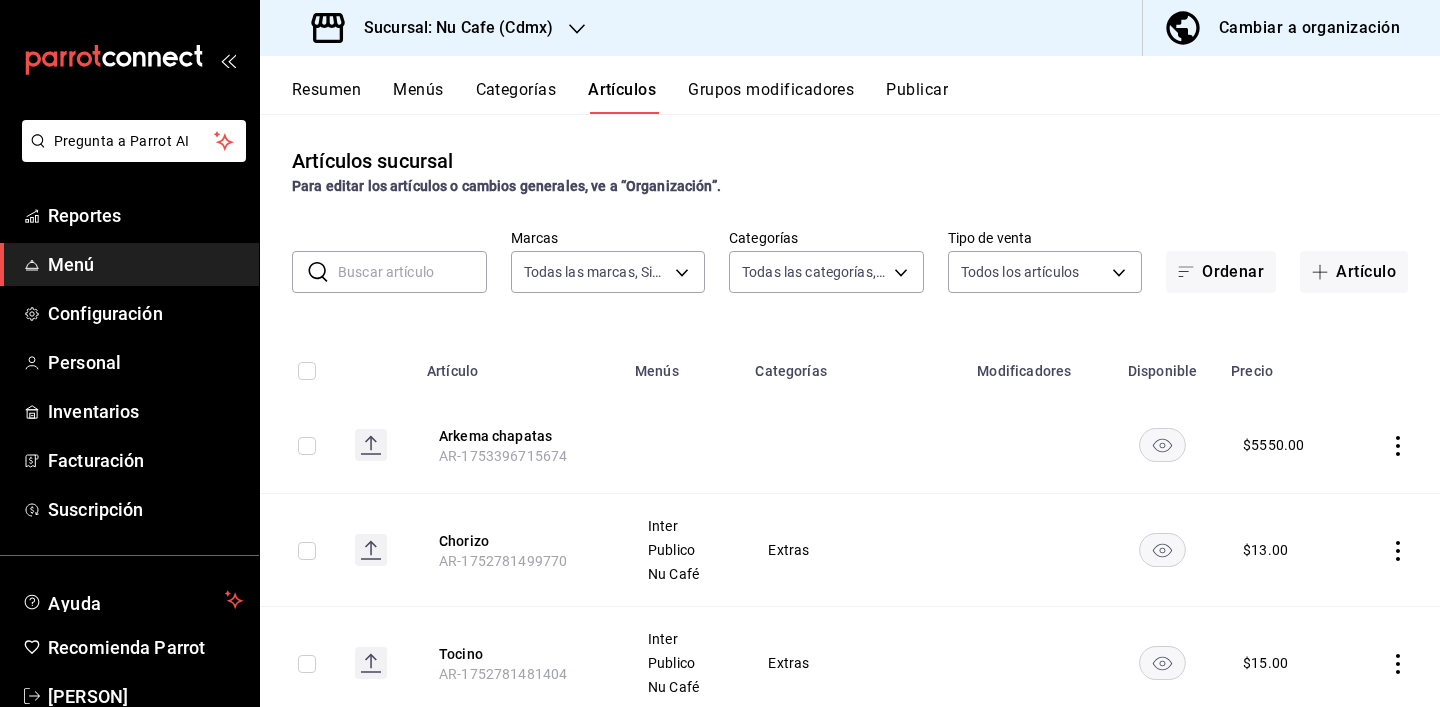 click at bounding box center [412, 272] 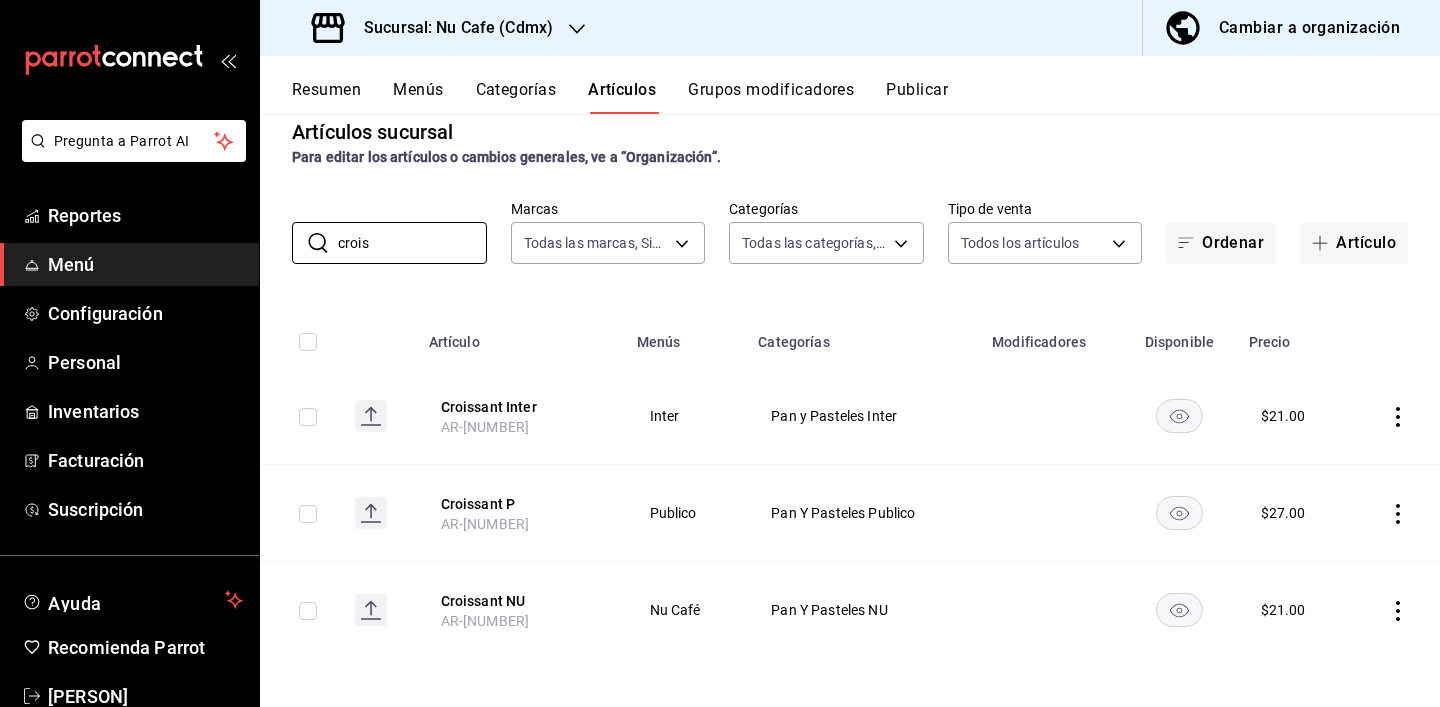scroll, scrollTop: 29, scrollLeft: 0, axis: vertical 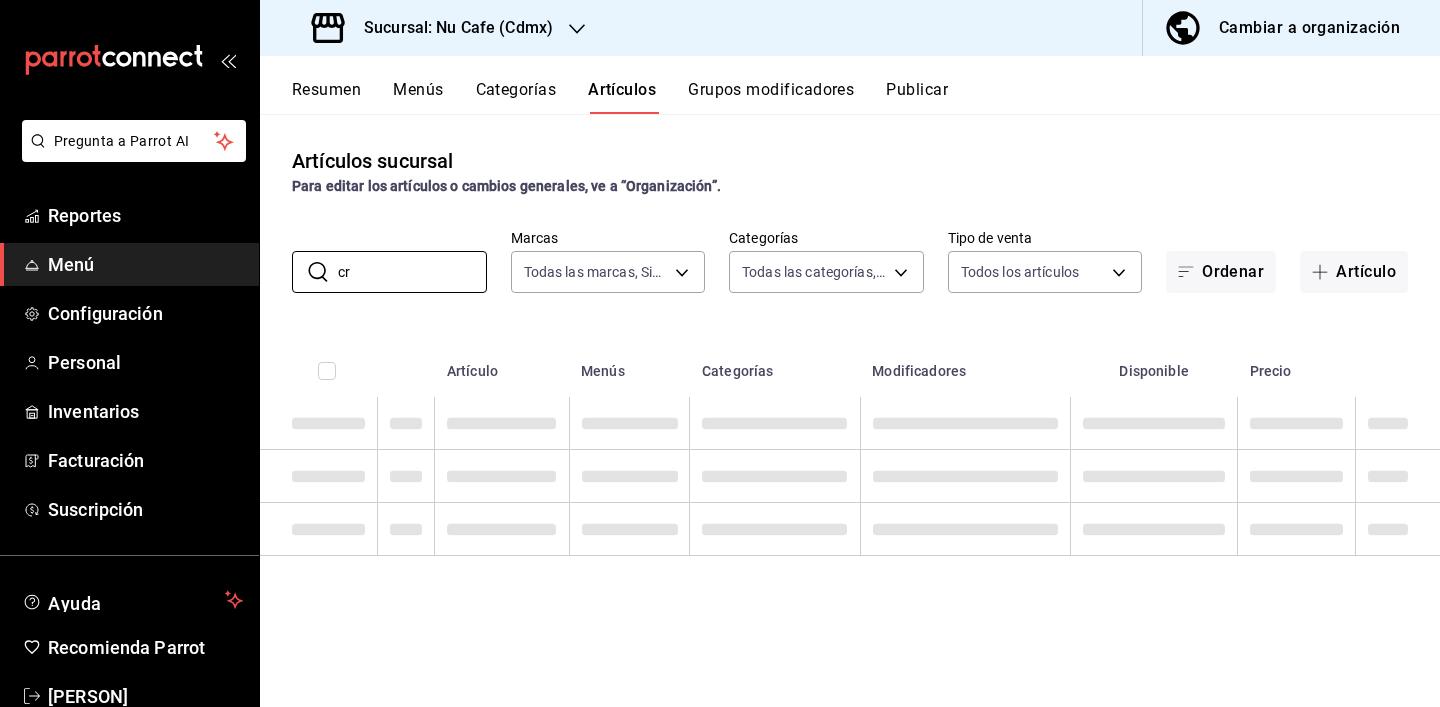 type on "c" 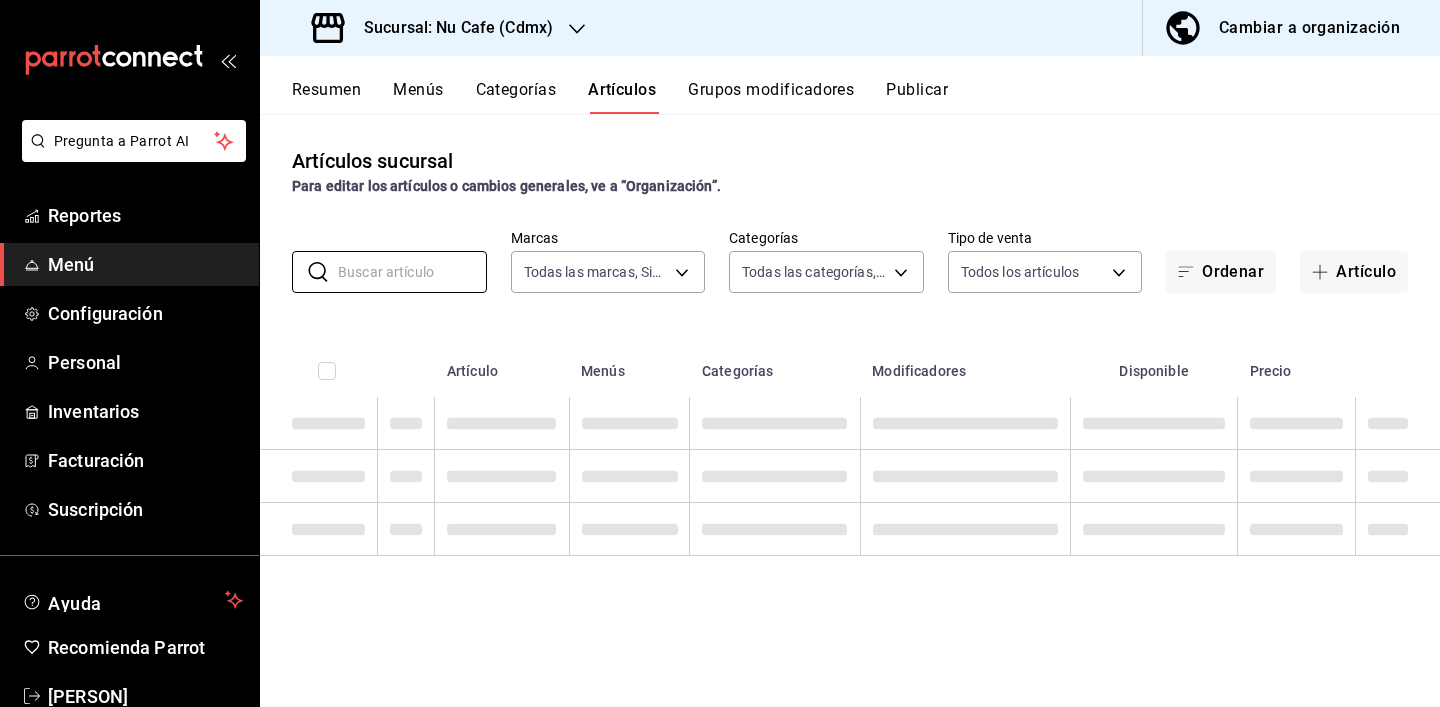 scroll, scrollTop: 0, scrollLeft: 0, axis: both 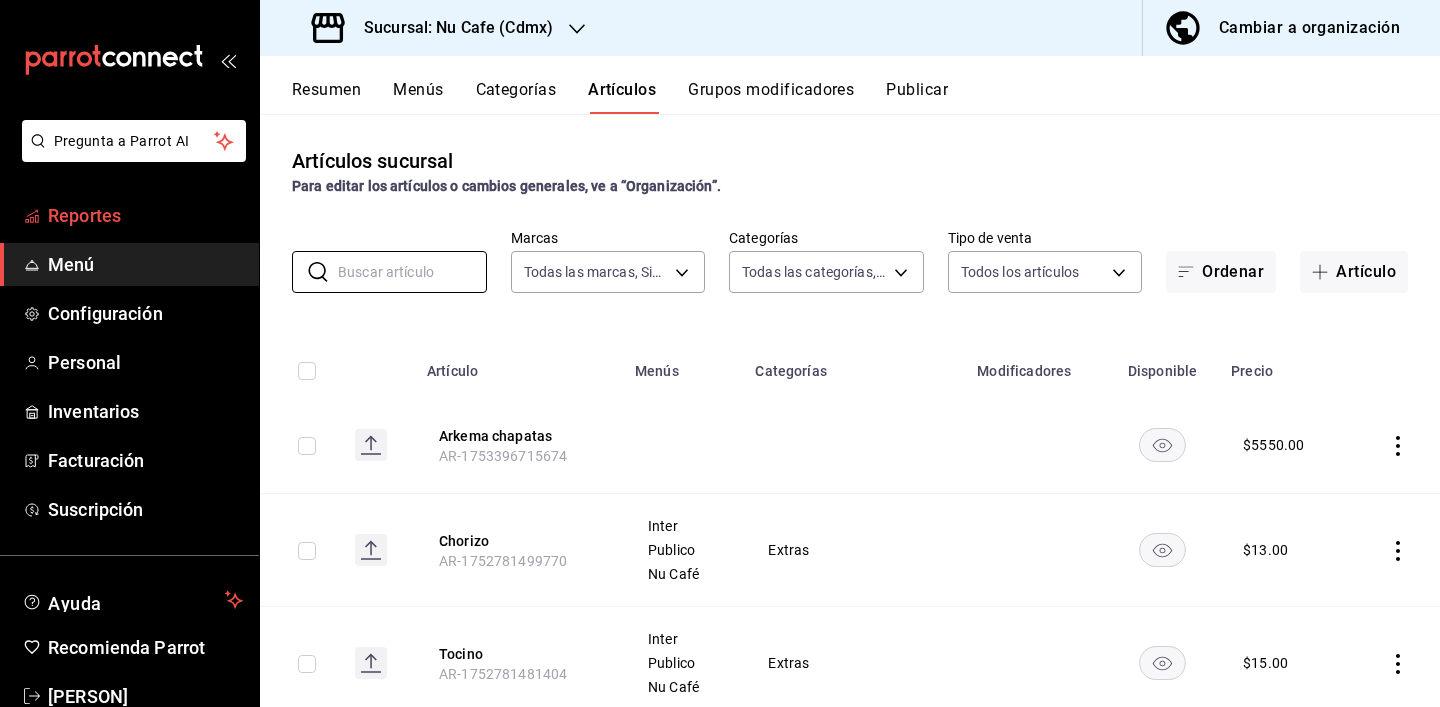 type 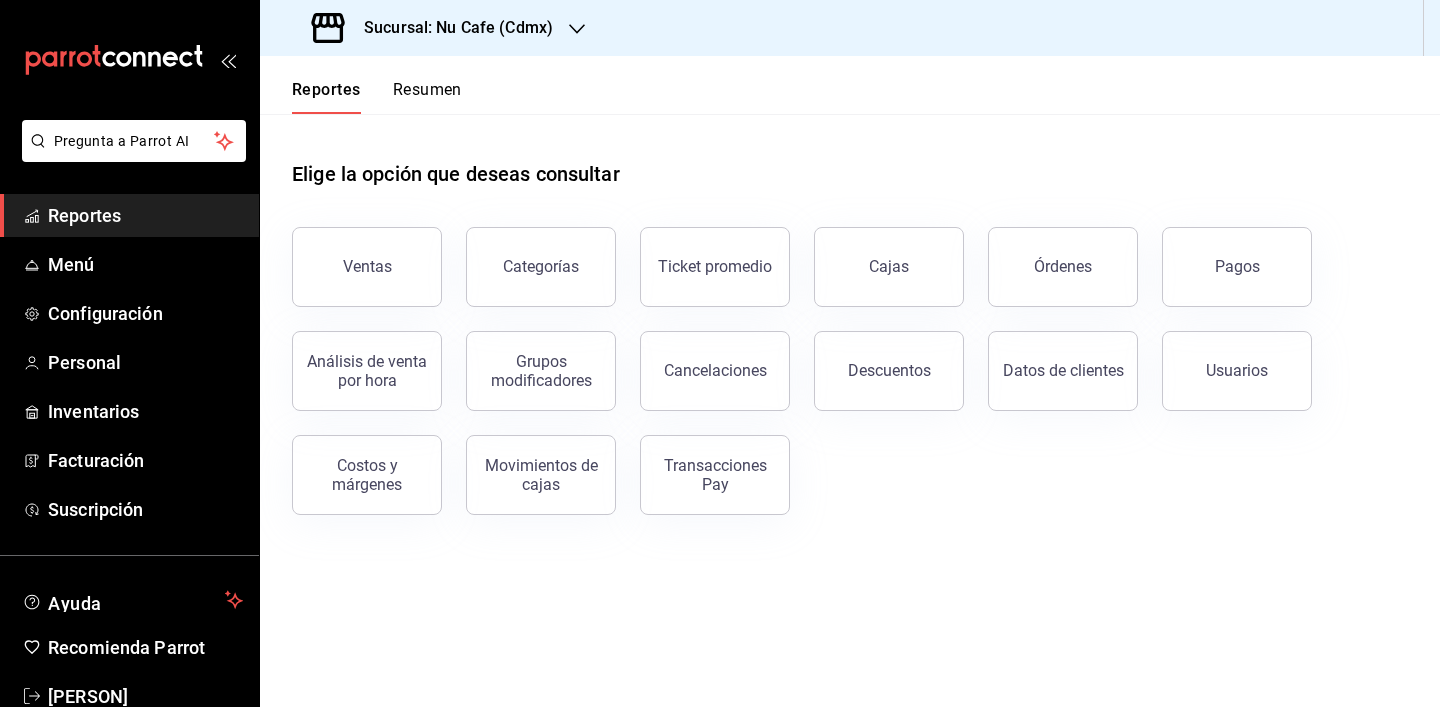 click on "Sucursal: Nu Cafe (Cdmx)" at bounding box center [450, 28] 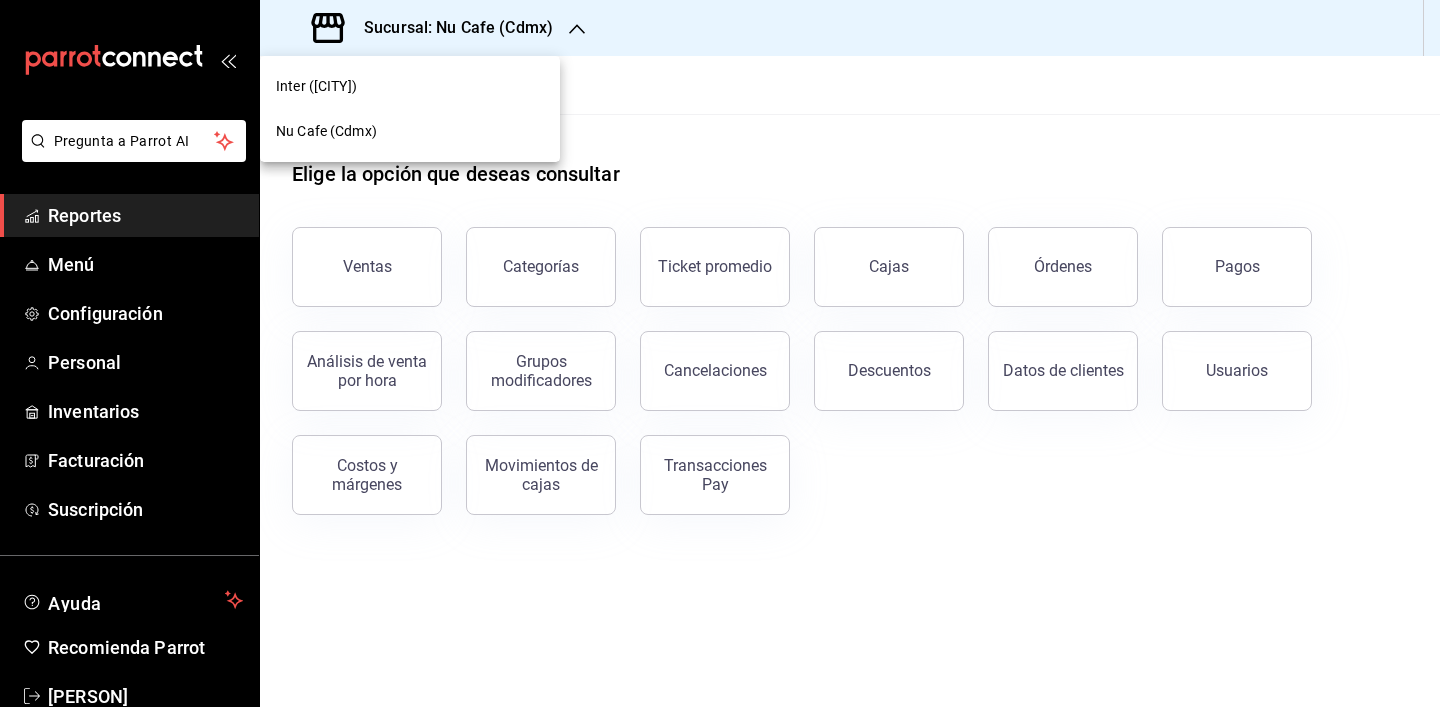 click on "Inter ([CITY])" at bounding box center (410, 86) 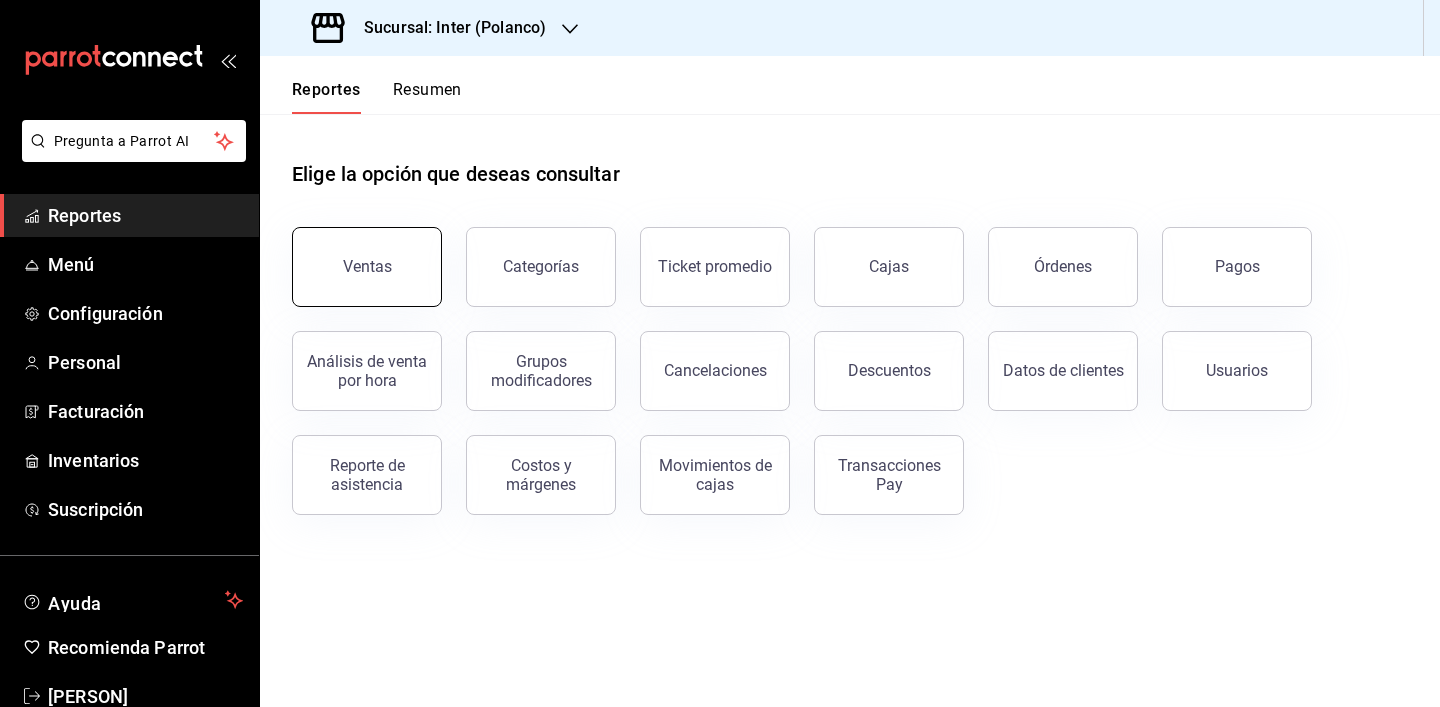 click on "Ventas" at bounding box center (367, 266) 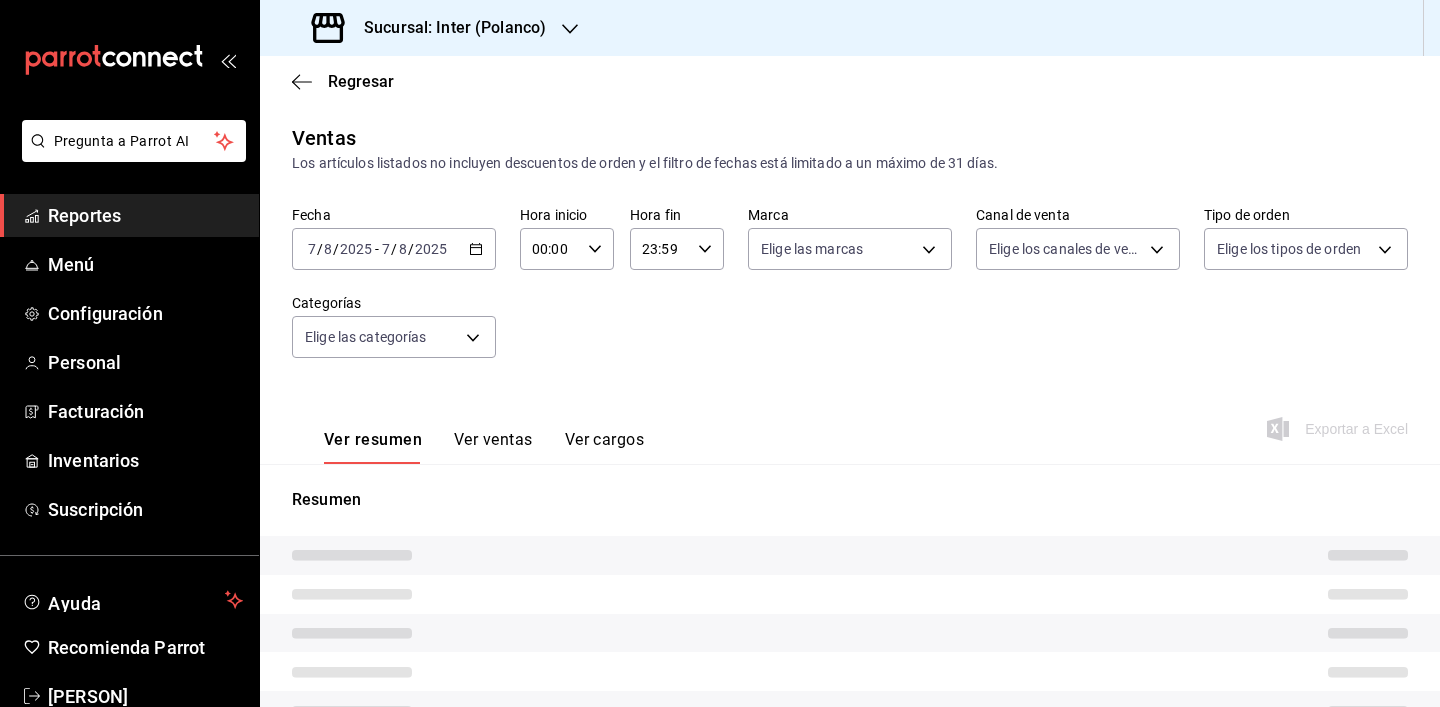 scroll, scrollTop: 0, scrollLeft: 0, axis: both 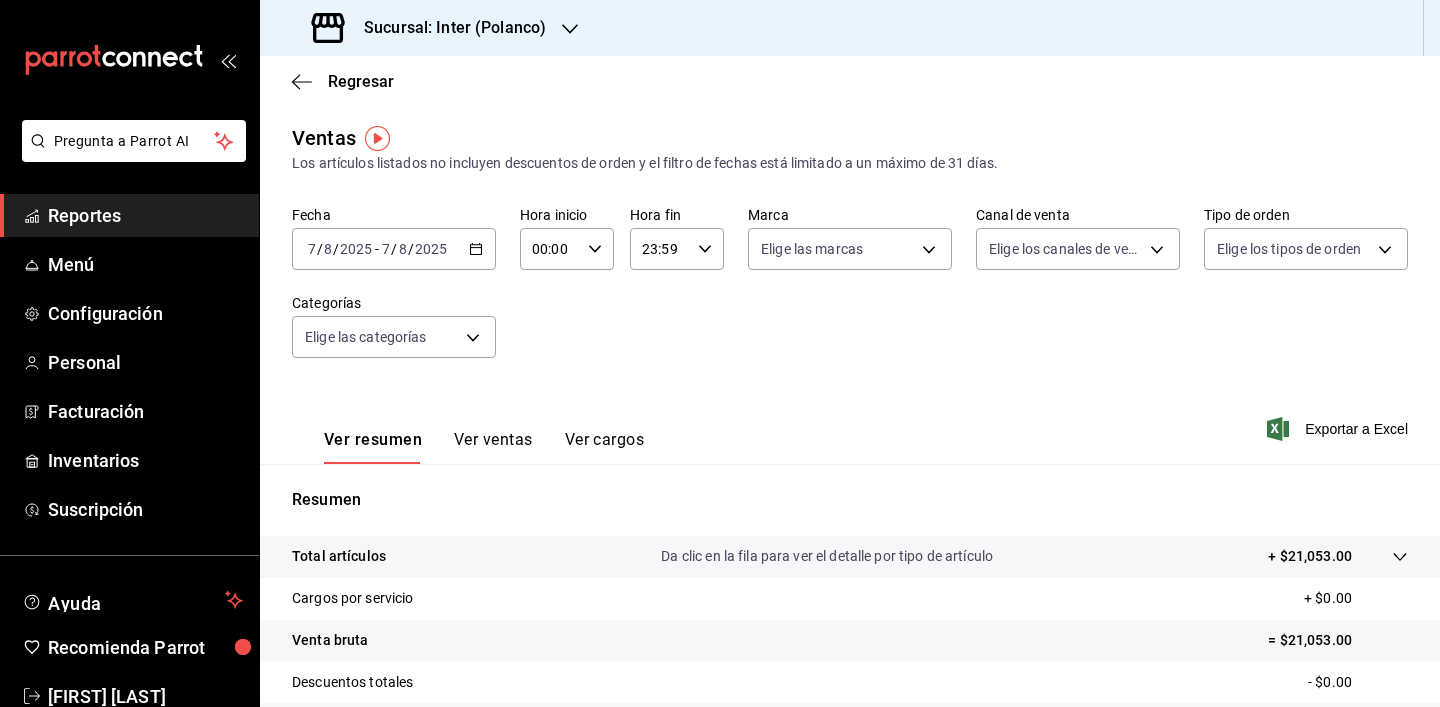 click on "Fecha 2025-08-07 7 / 8 / 2025 - 2025-08-07 7 / 8 / 2025 Hora inicio 00:00 Hora inicio Hora fin 23:59 Hora fin Marca Elige las marcas Canal de venta Elige los canales de venta Tipo de orden Elige los tipos de orden Categorías Elige las categorías" at bounding box center [850, 294] 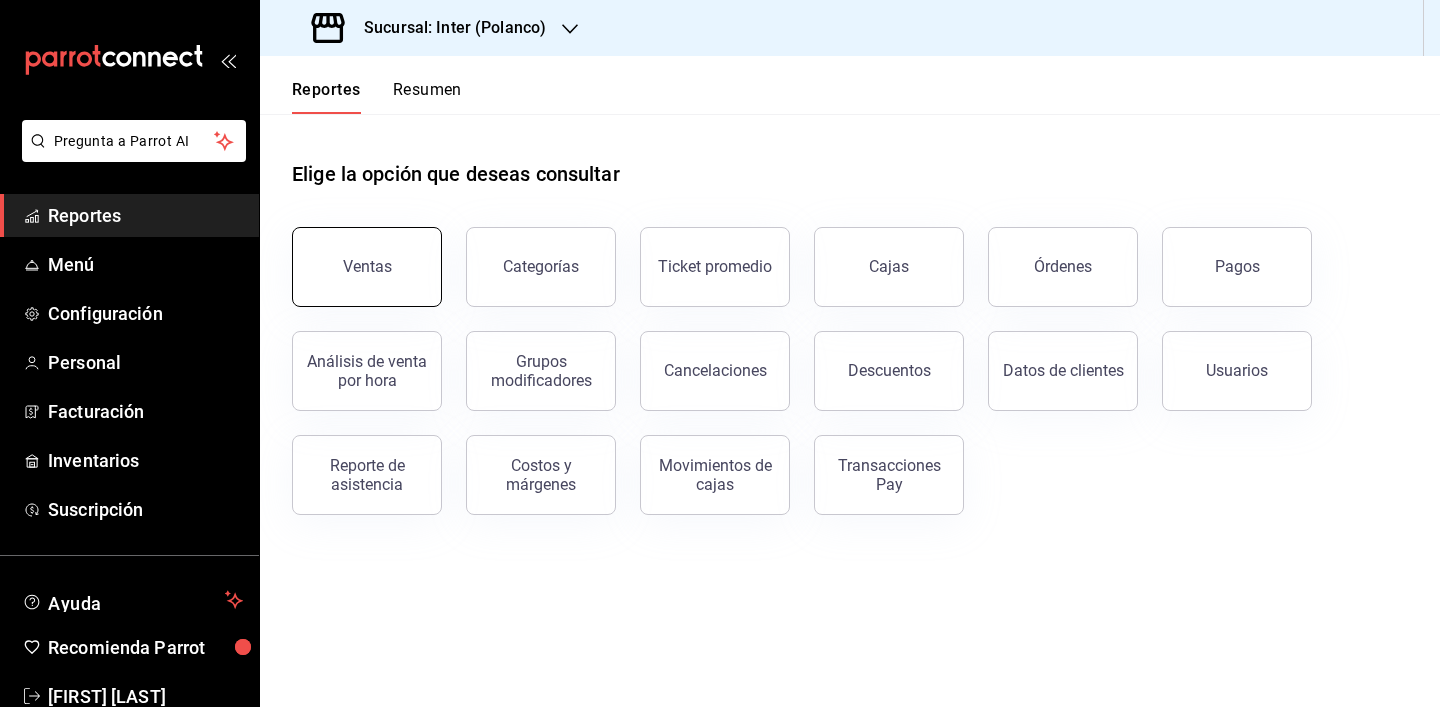 click on "Ventas" at bounding box center (367, 267) 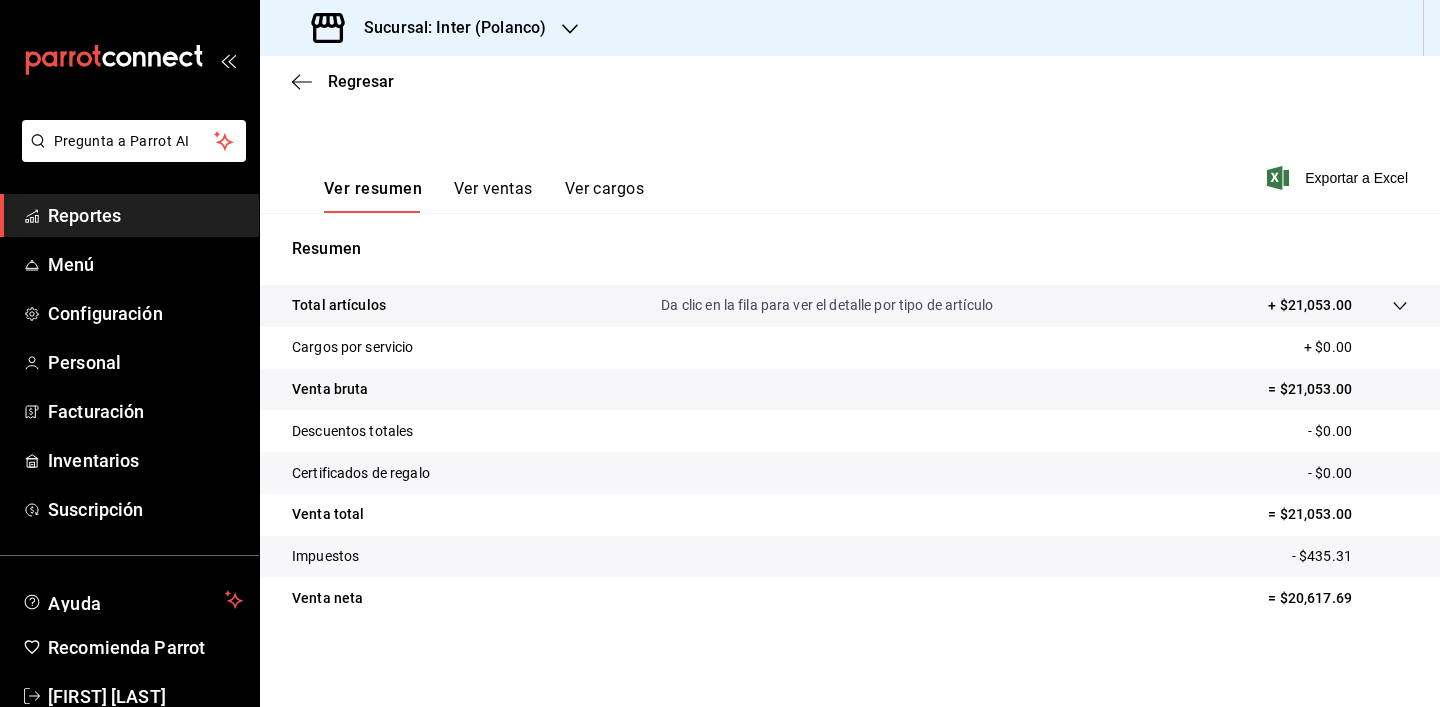 scroll, scrollTop: 251, scrollLeft: 0, axis: vertical 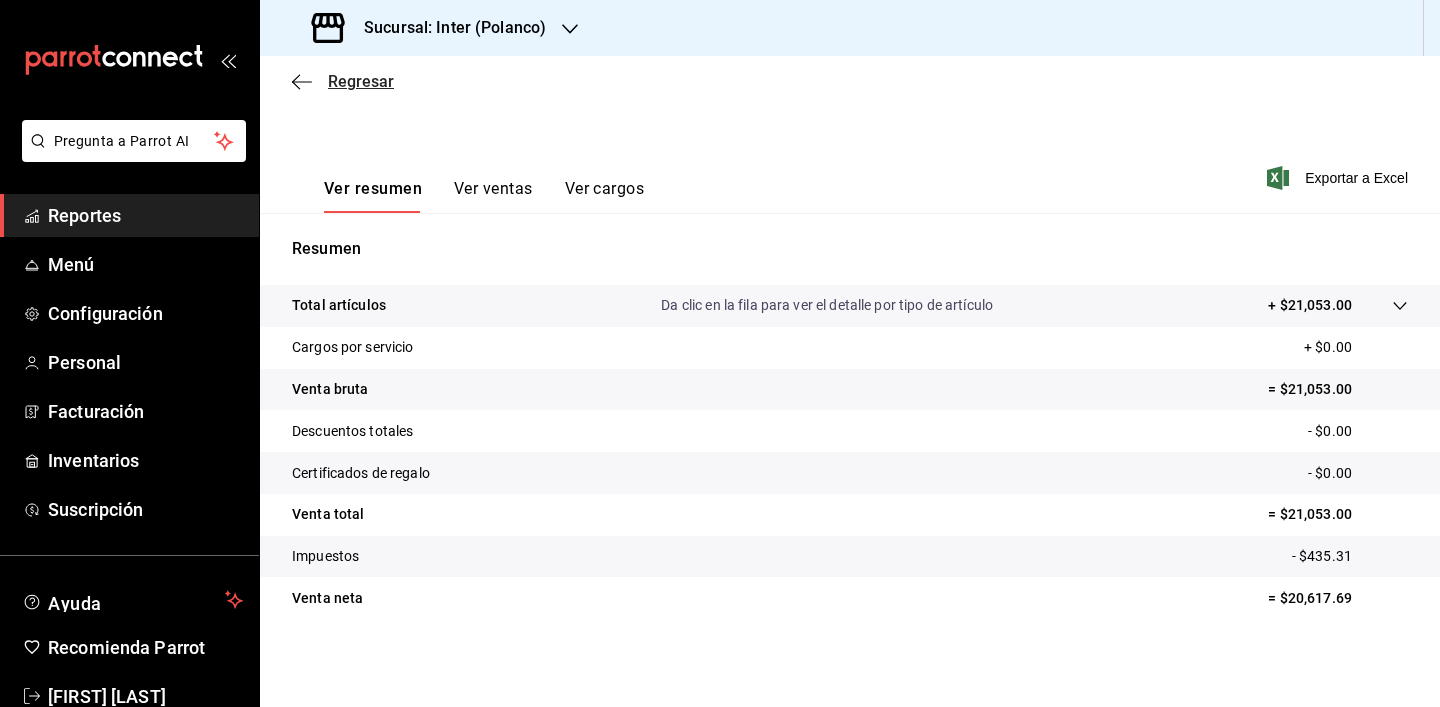 click on "Regresar" at bounding box center [361, 81] 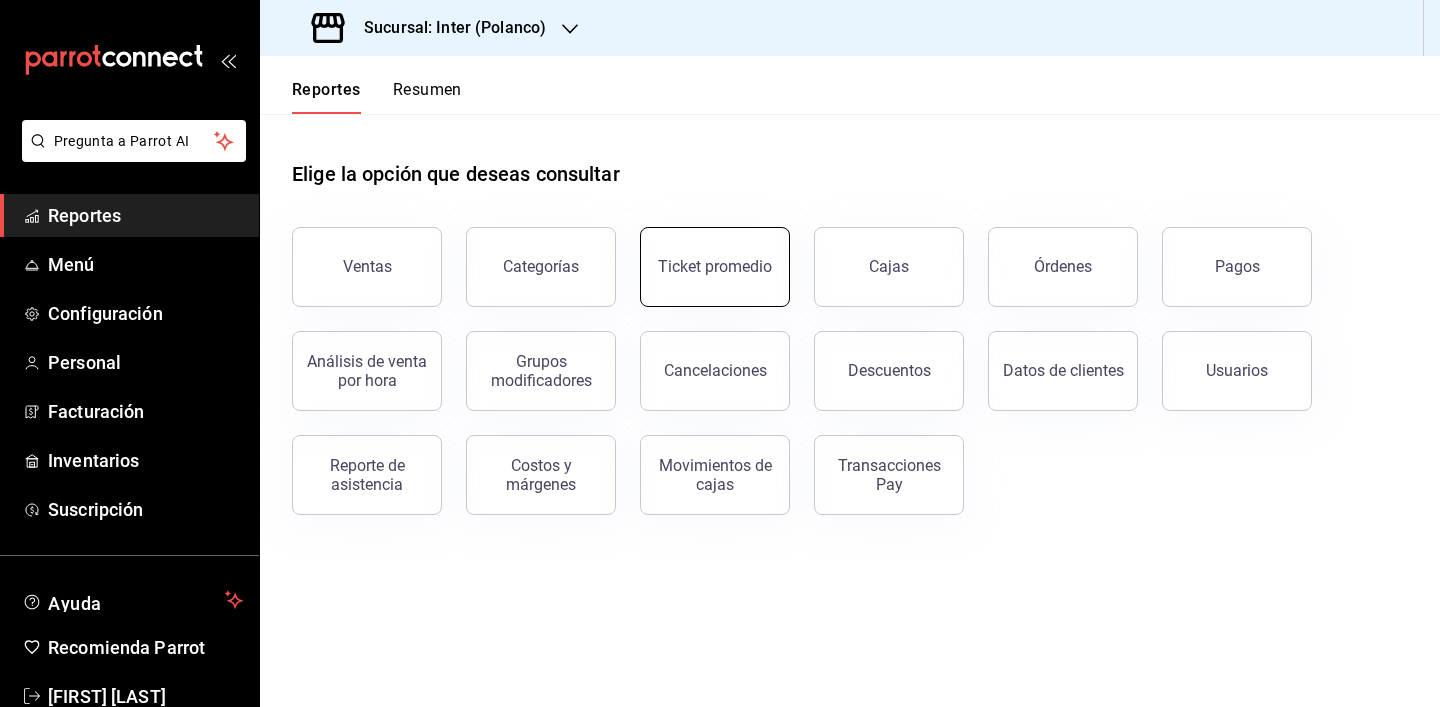 click on "Ticket promedio" at bounding box center (715, 266) 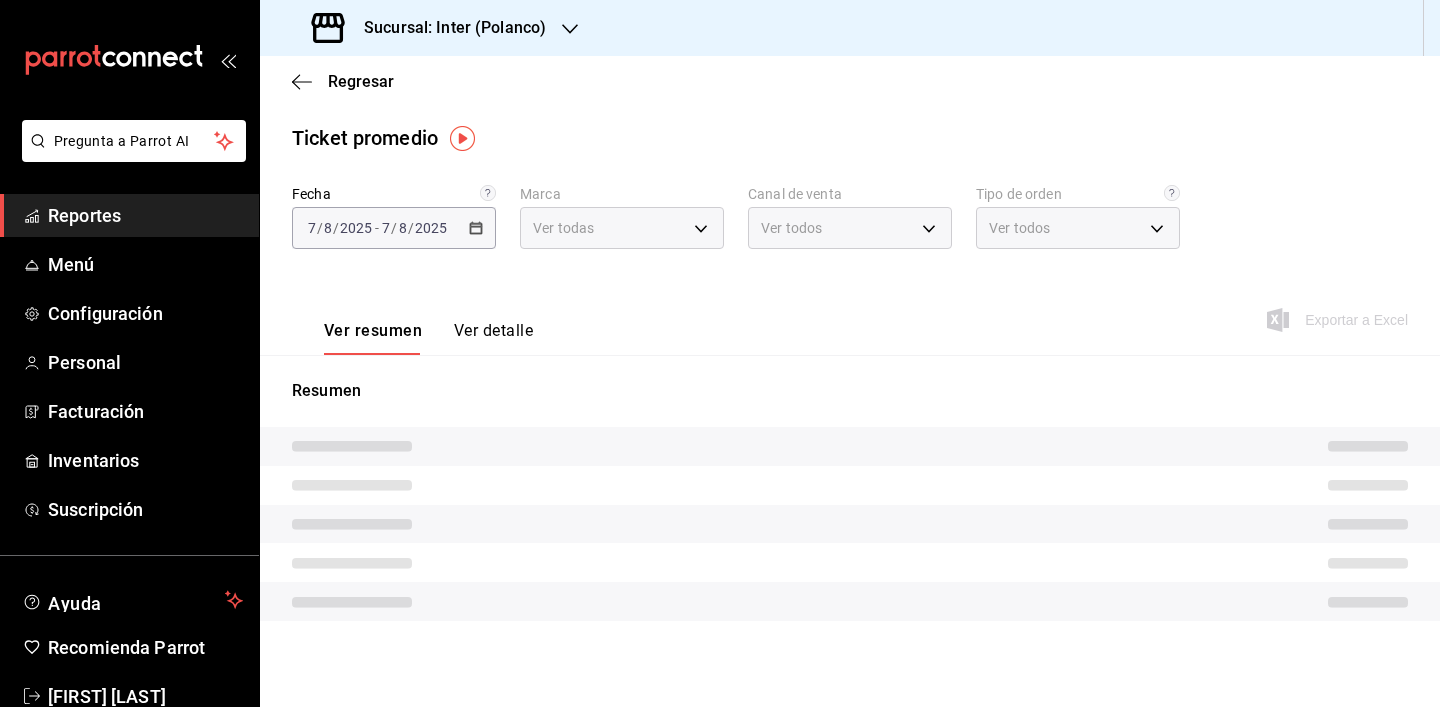 type on "a22f98e6-325f-4293-924e-6fed97b22470" 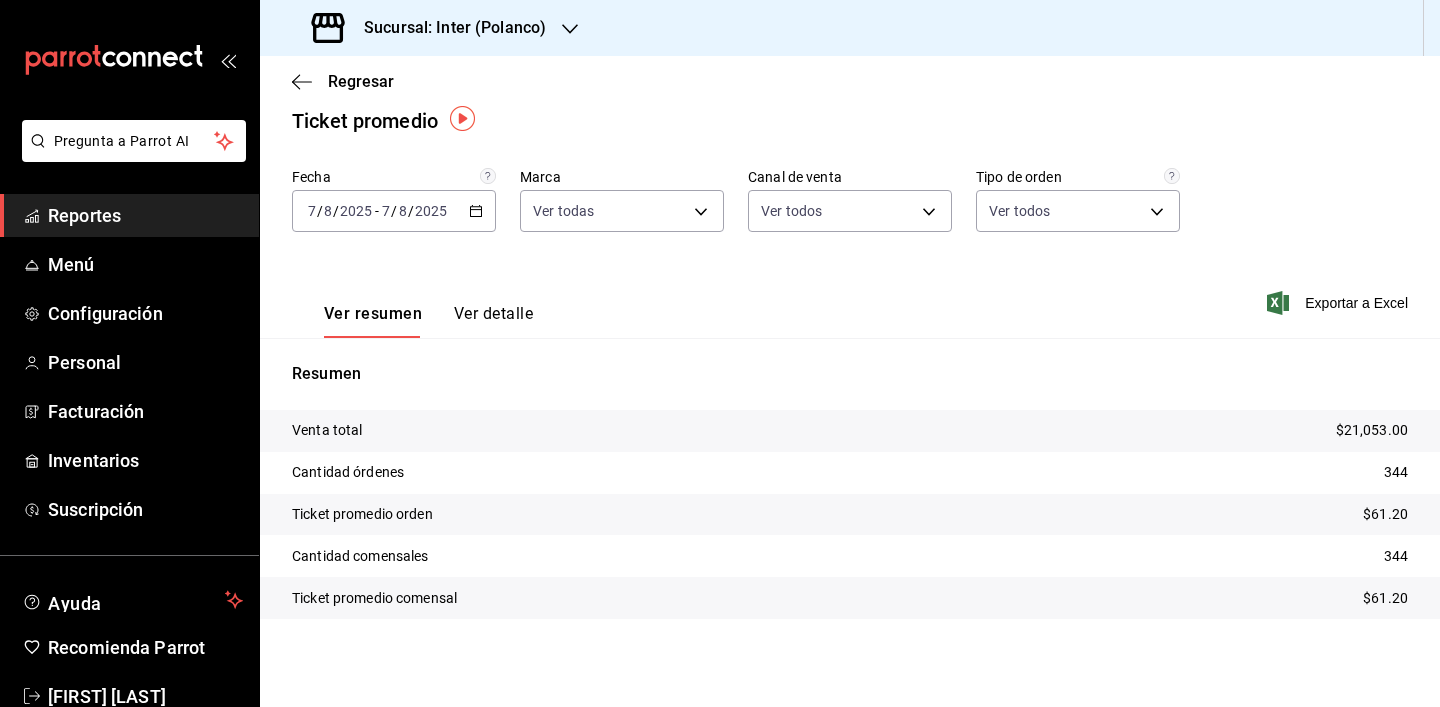 scroll, scrollTop: 17, scrollLeft: 0, axis: vertical 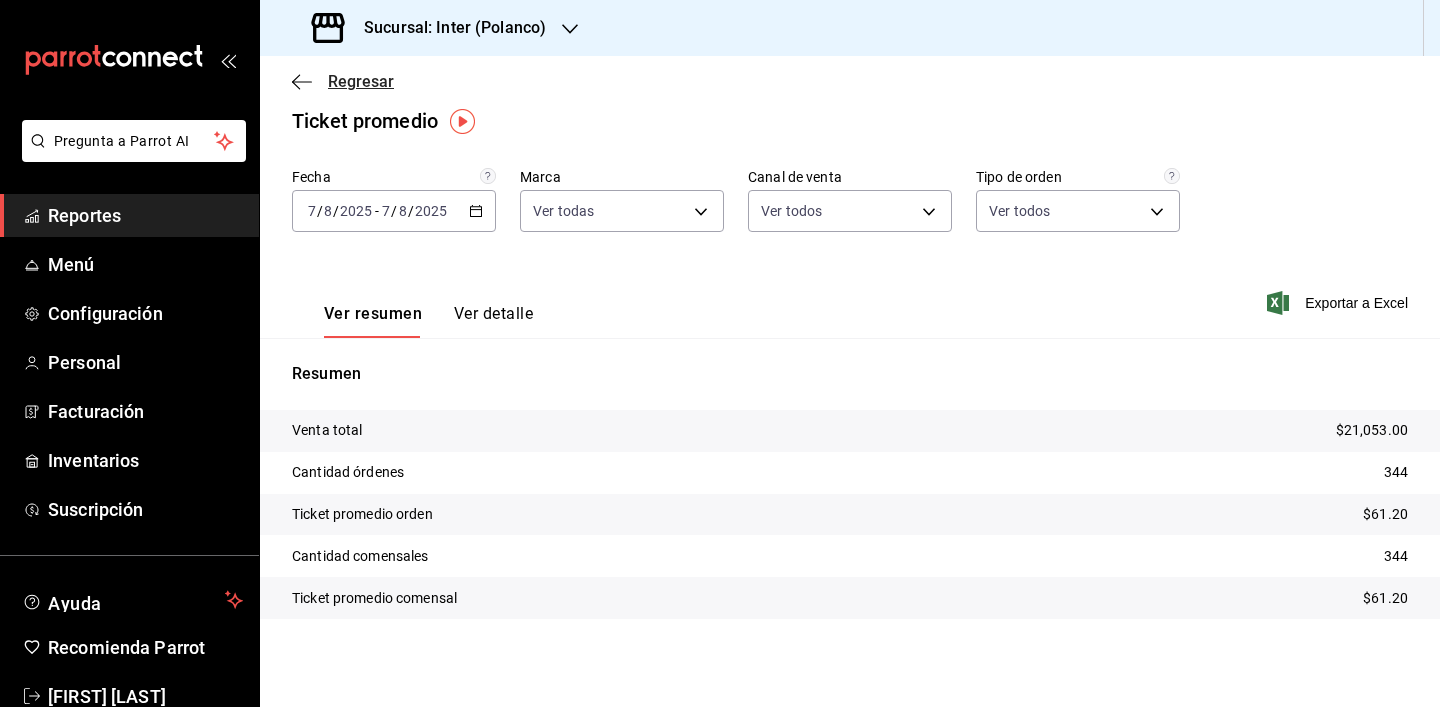 click on "Regresar" at bounding box center [361, 81] 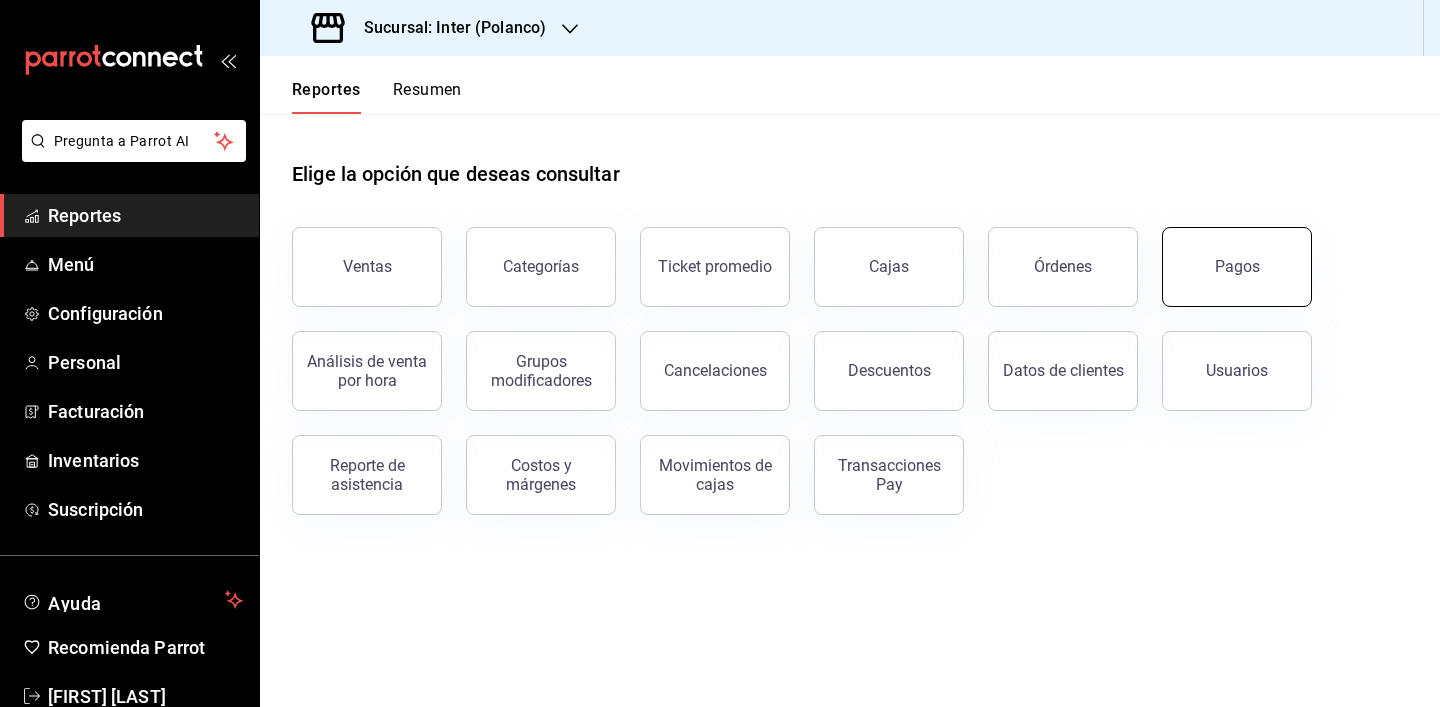click on "Pagos" at bounding box center (1237, 267) 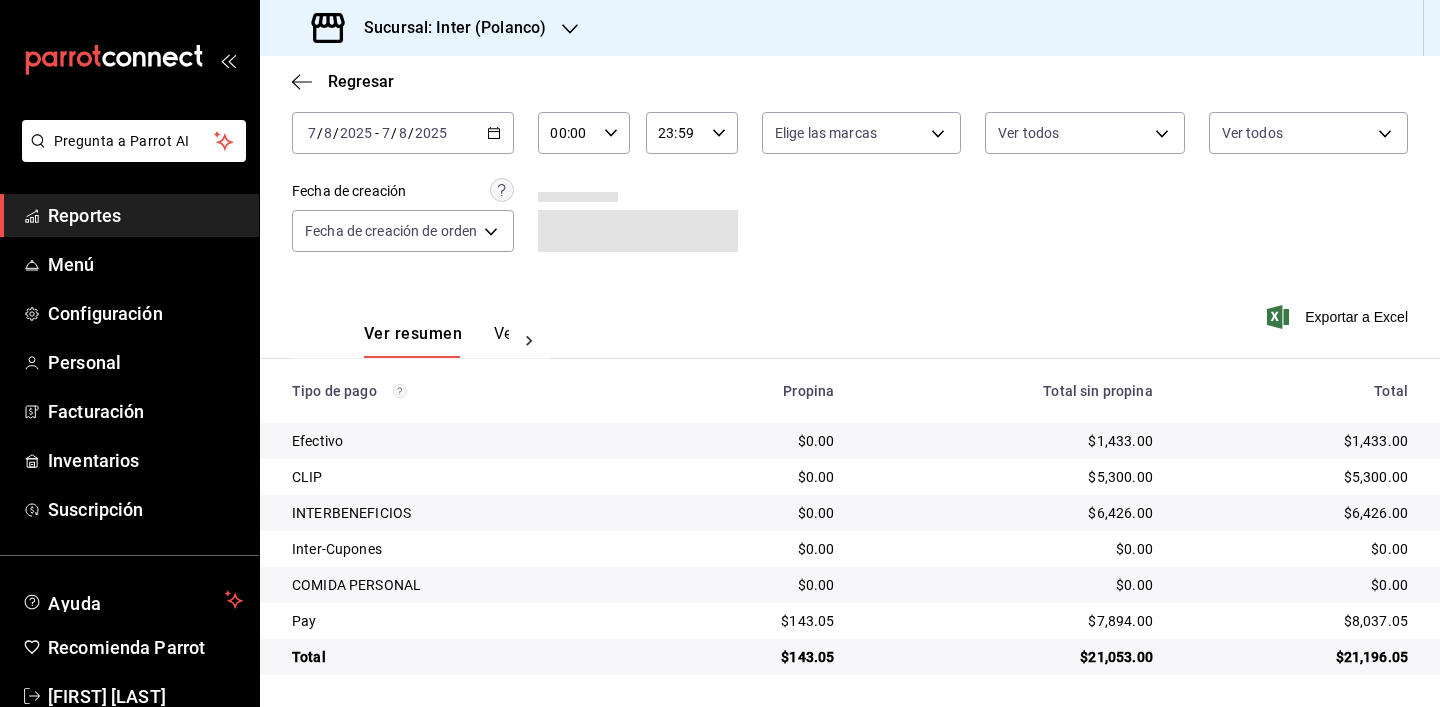 scroll, scrollTop: 103, scrollLeft: 0, axis: vertical 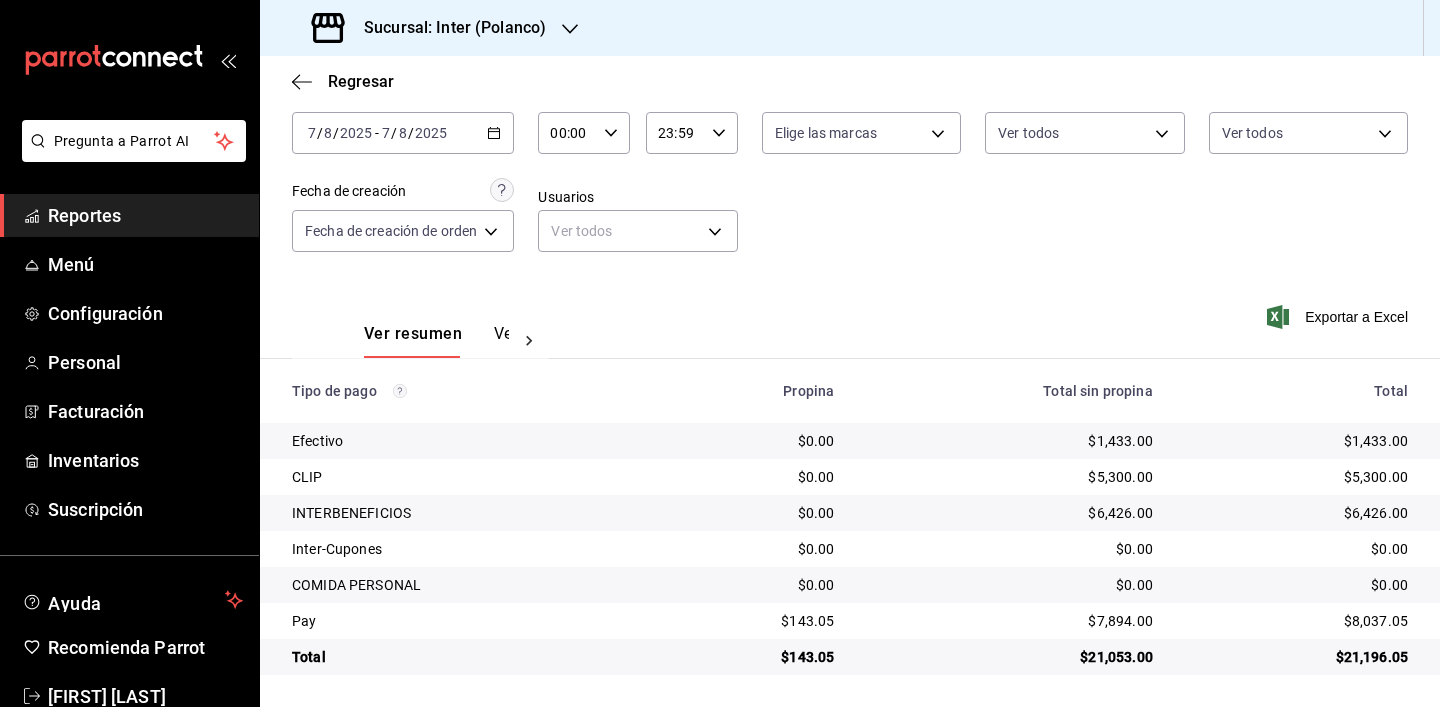 click on "Ver resumen Ver pagos Exportar a Excel" at bounding box center [850, 329] 